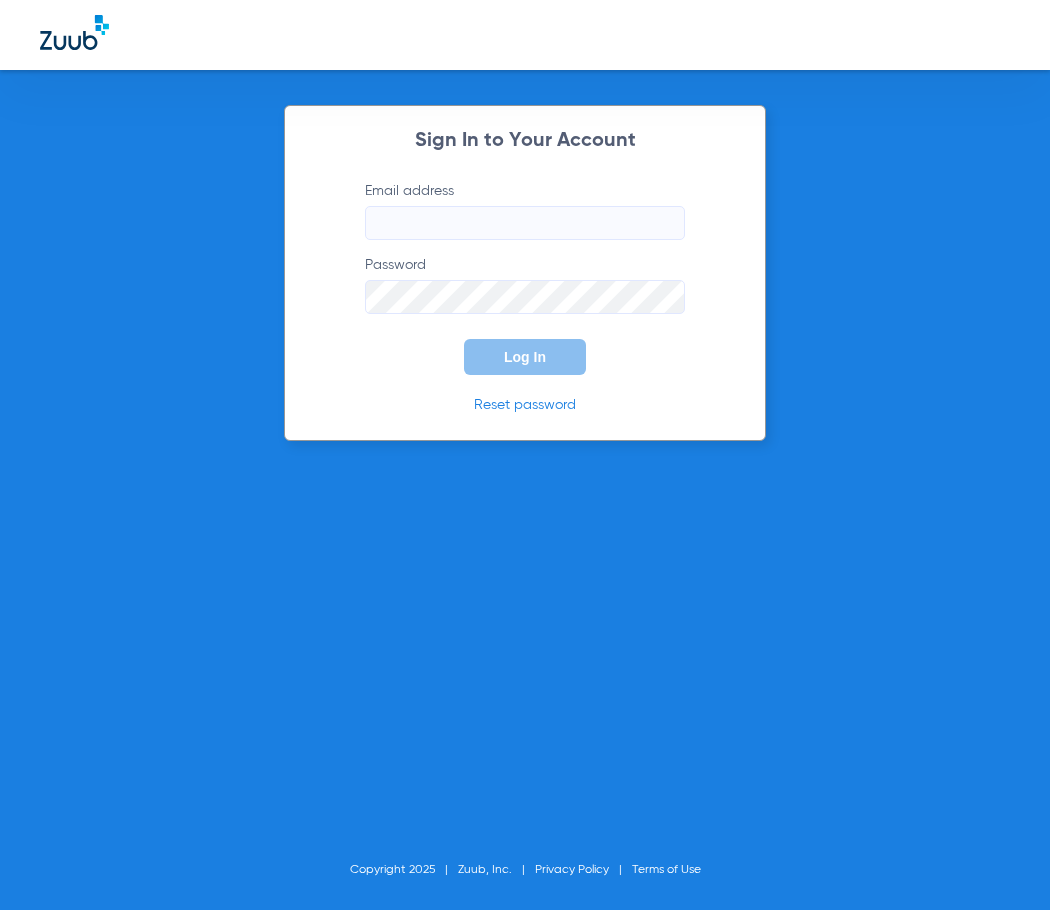 scroll, scrollTop: 0, scrollLeft: 0, axis: both 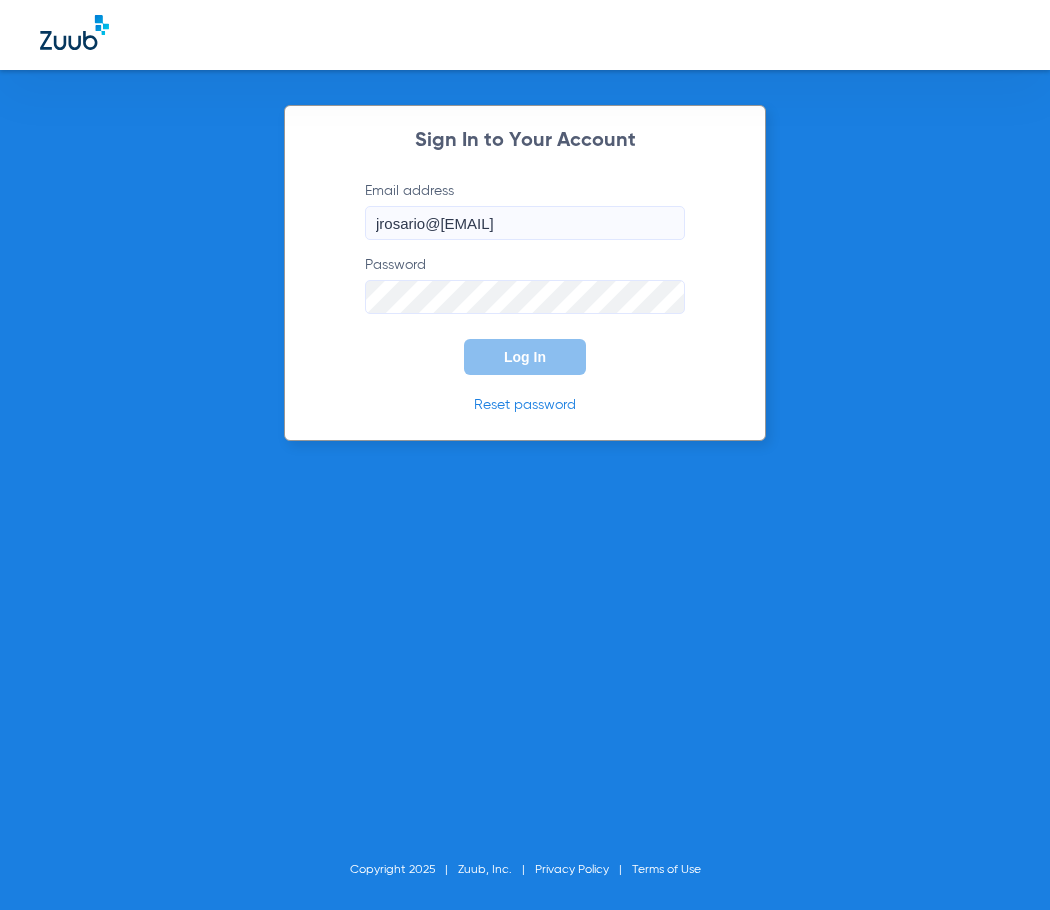 click on "Log In" 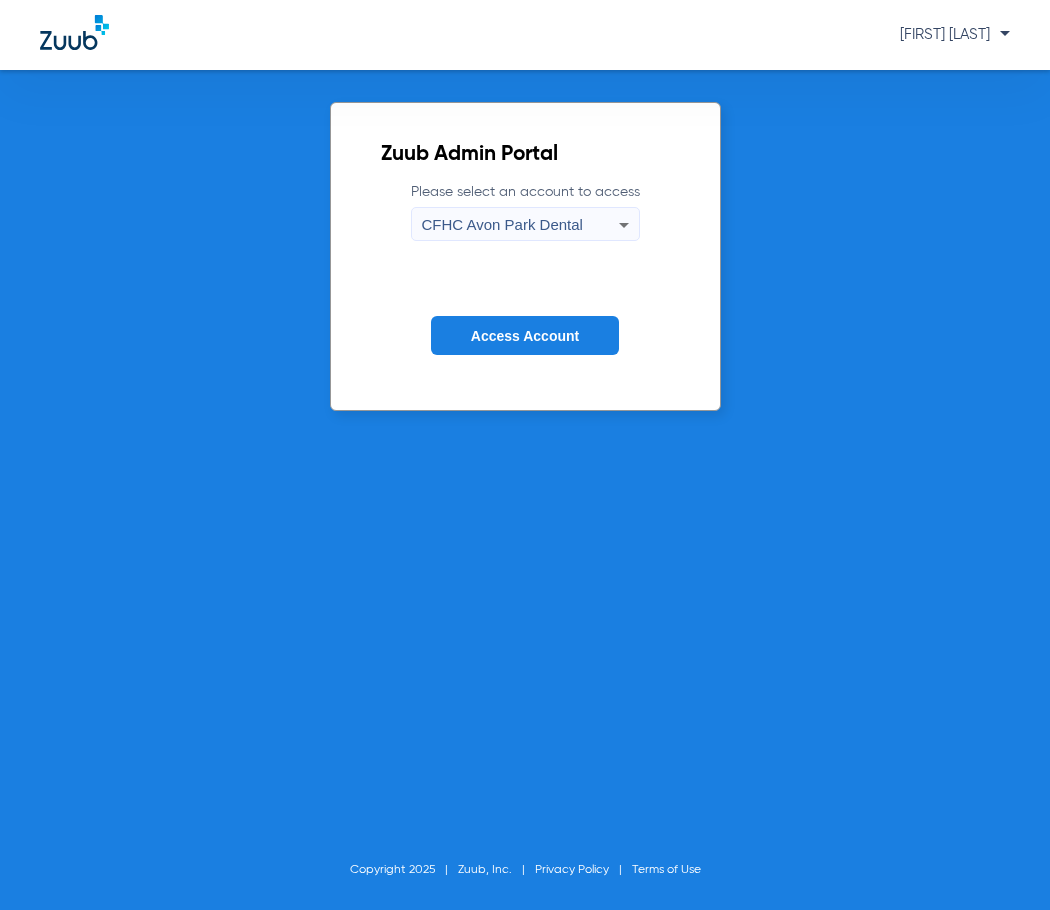 click on "CFHC Avon Park Dental" at bounding box center (502, 224) 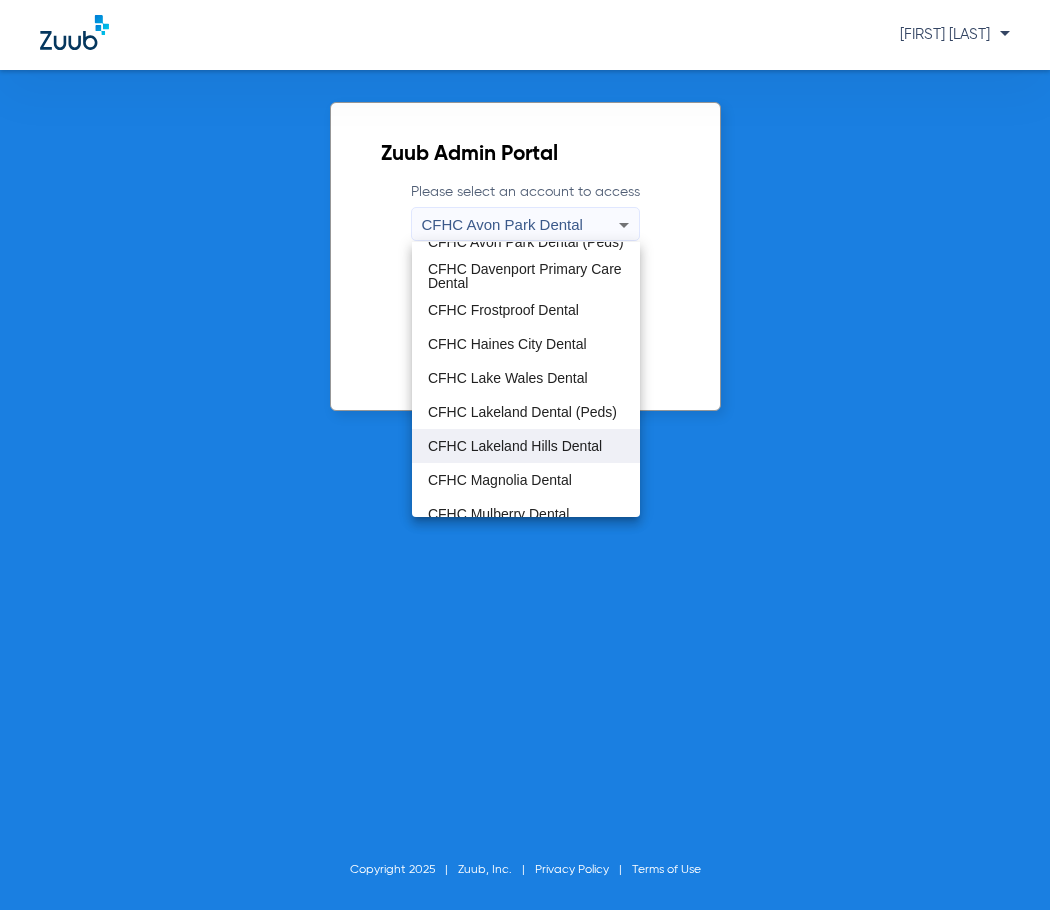 scroll, scrollTop: 133, scrollLeft: 0, axis: vertical 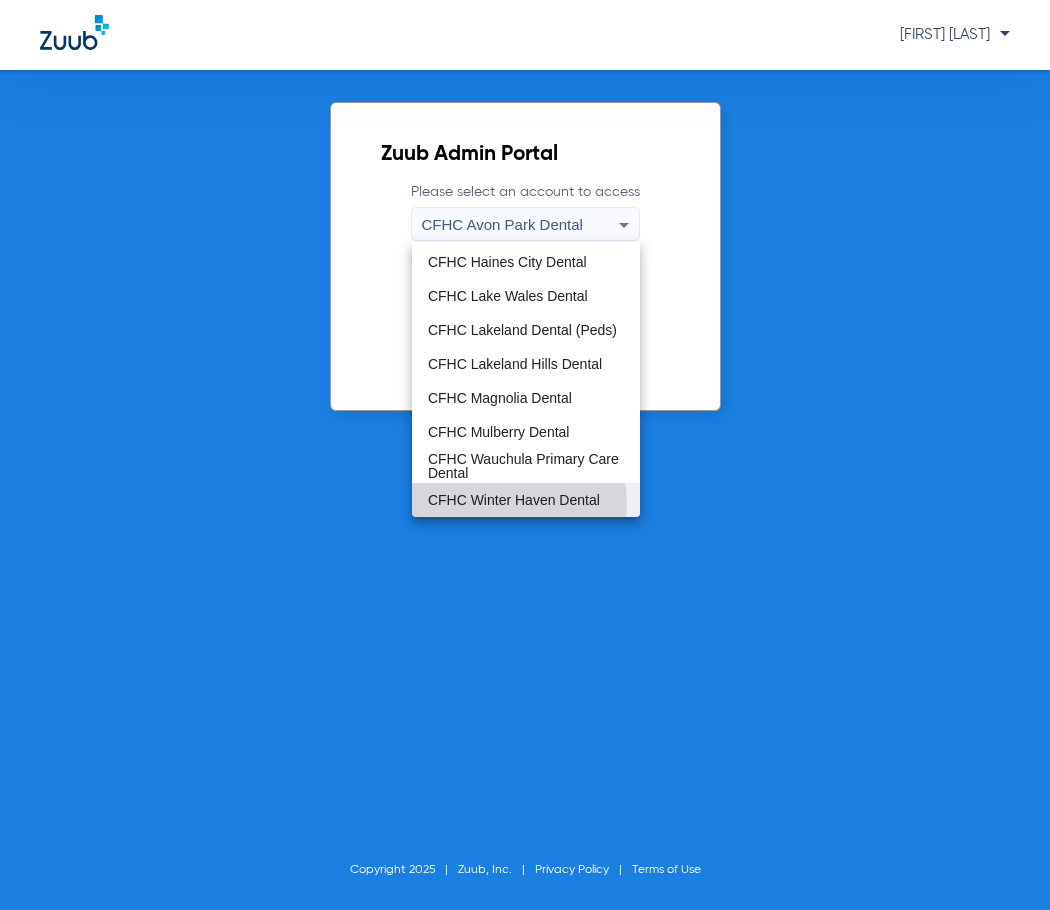 click on "CFHC Winter Haven Dental" at bounding box center (514, 500) 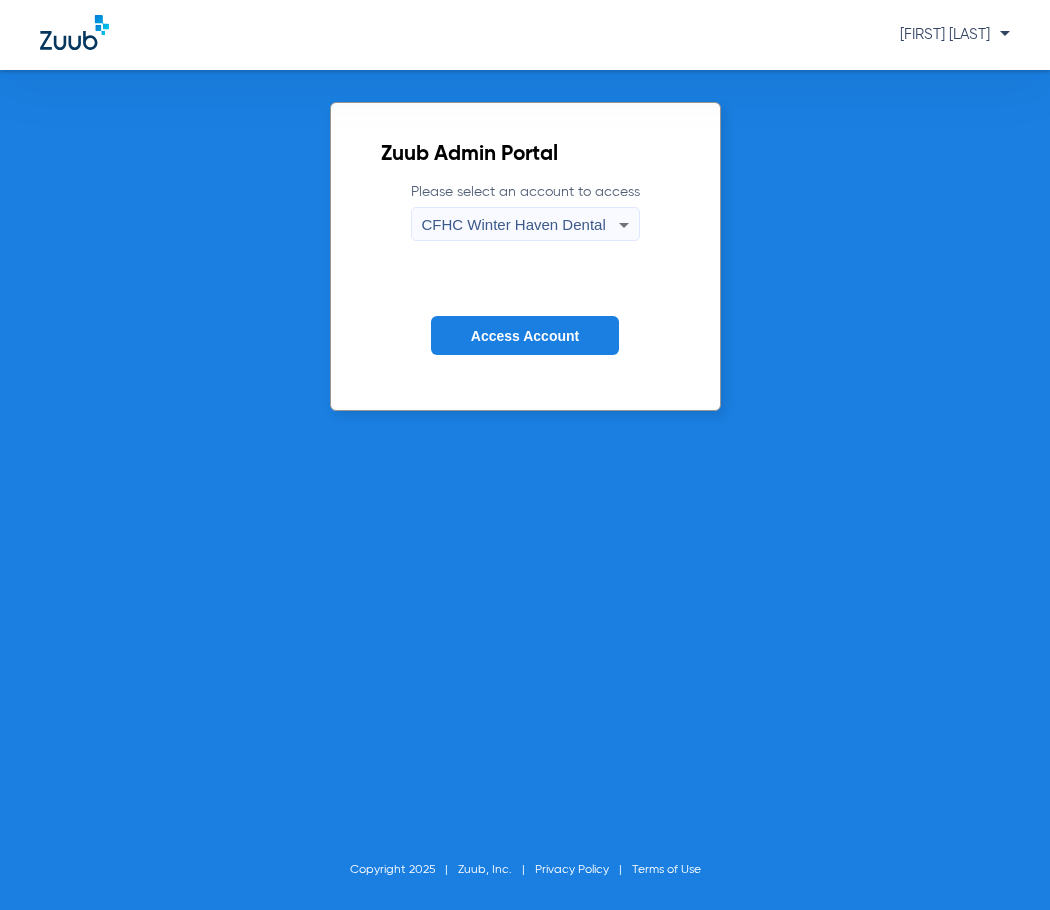 click on "Access Account" 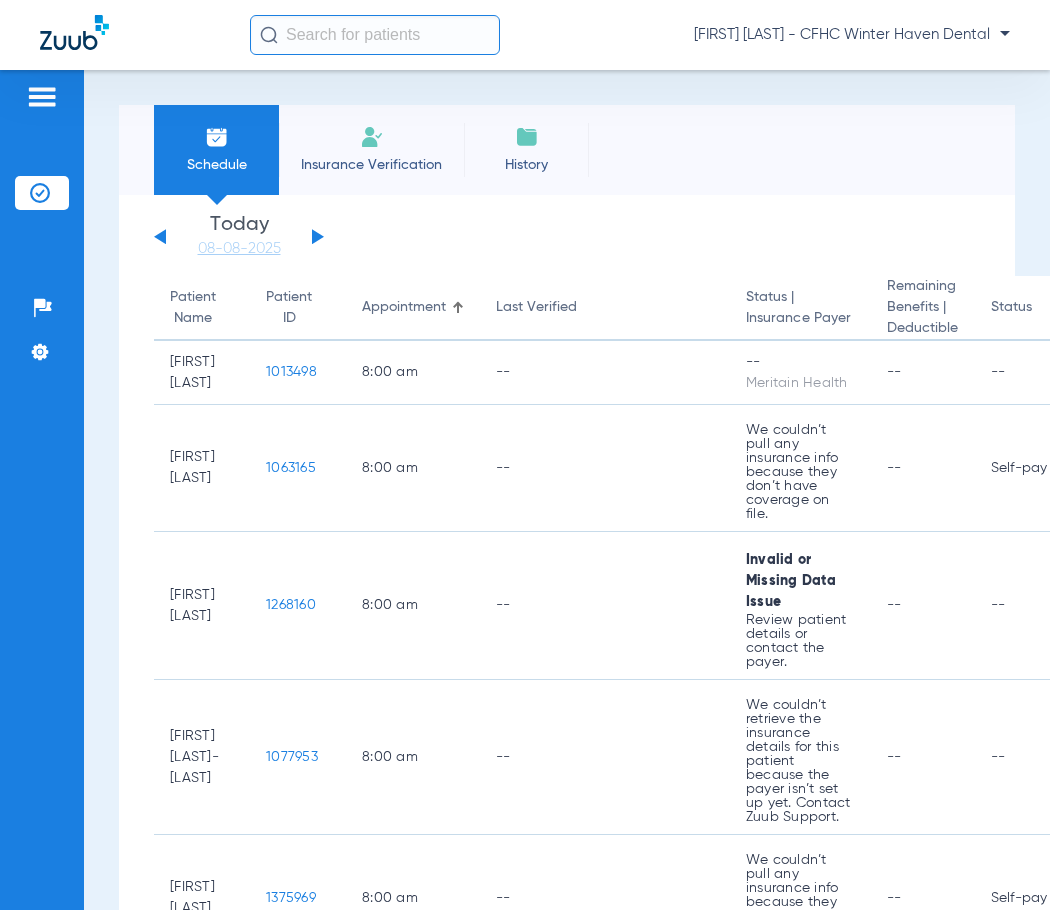 click 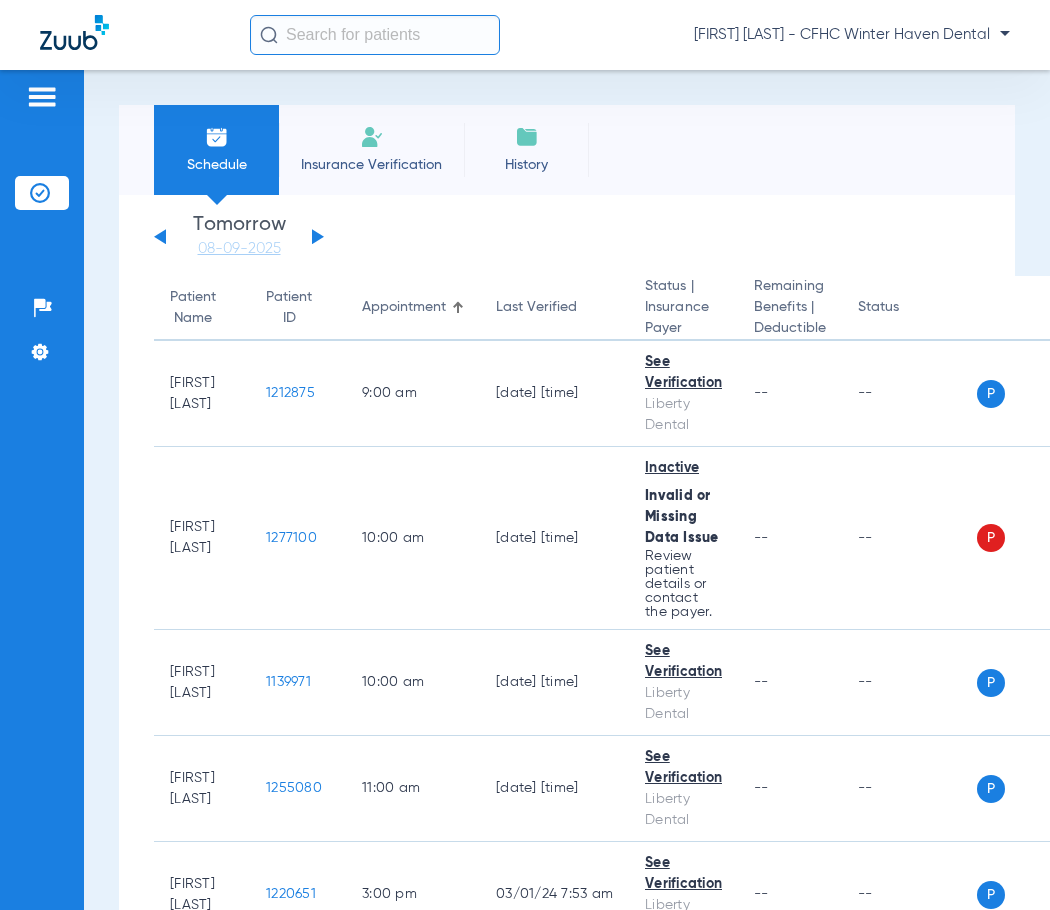 click 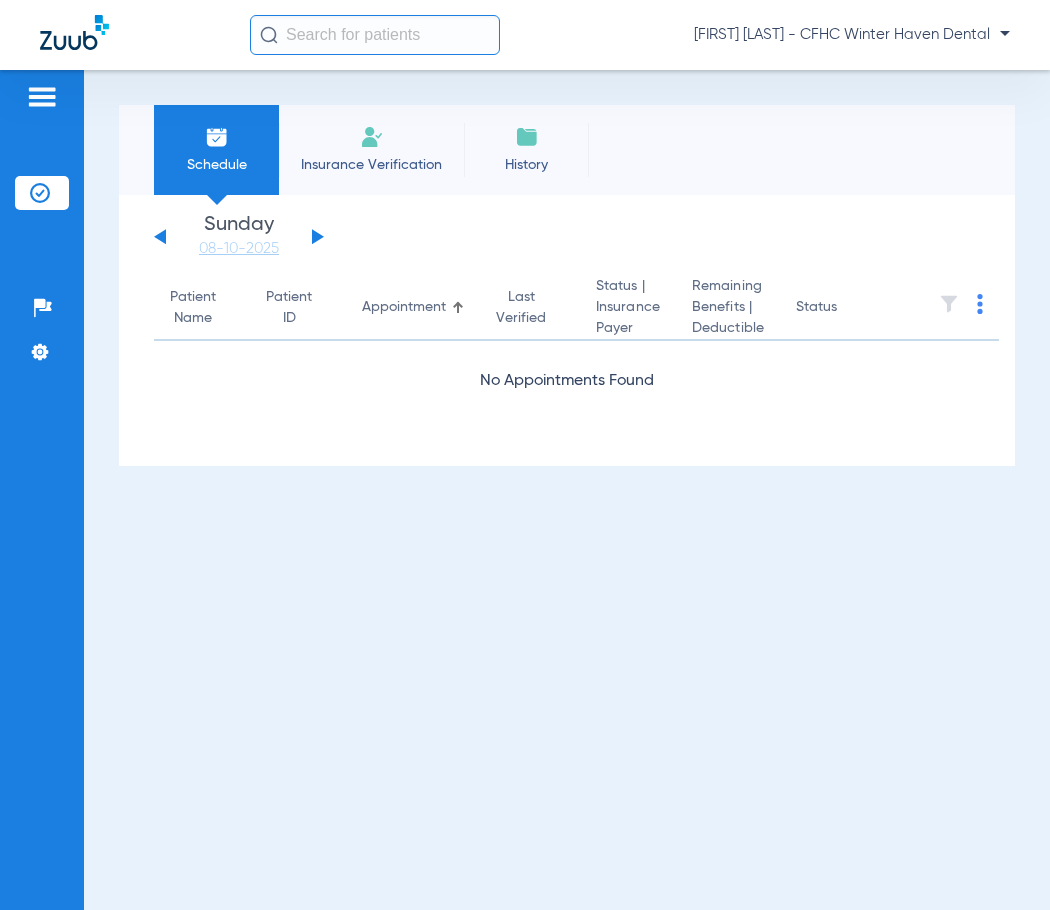 click 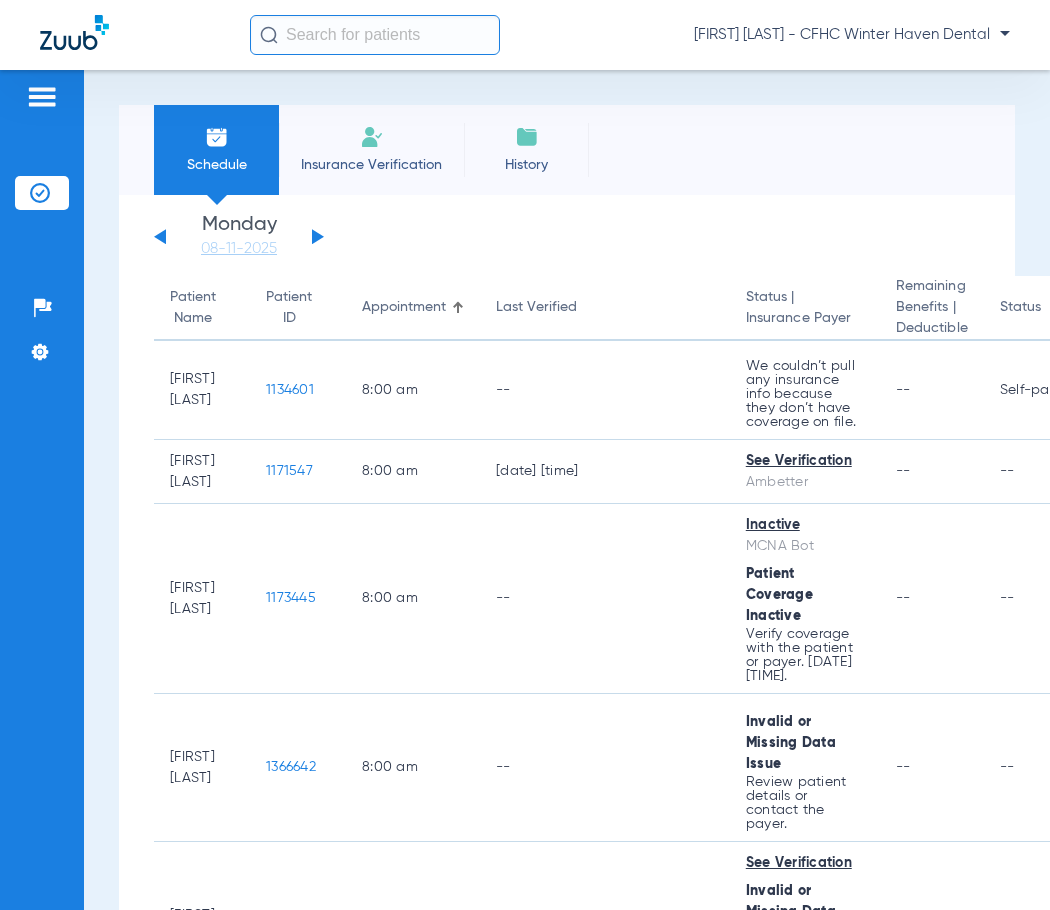 click 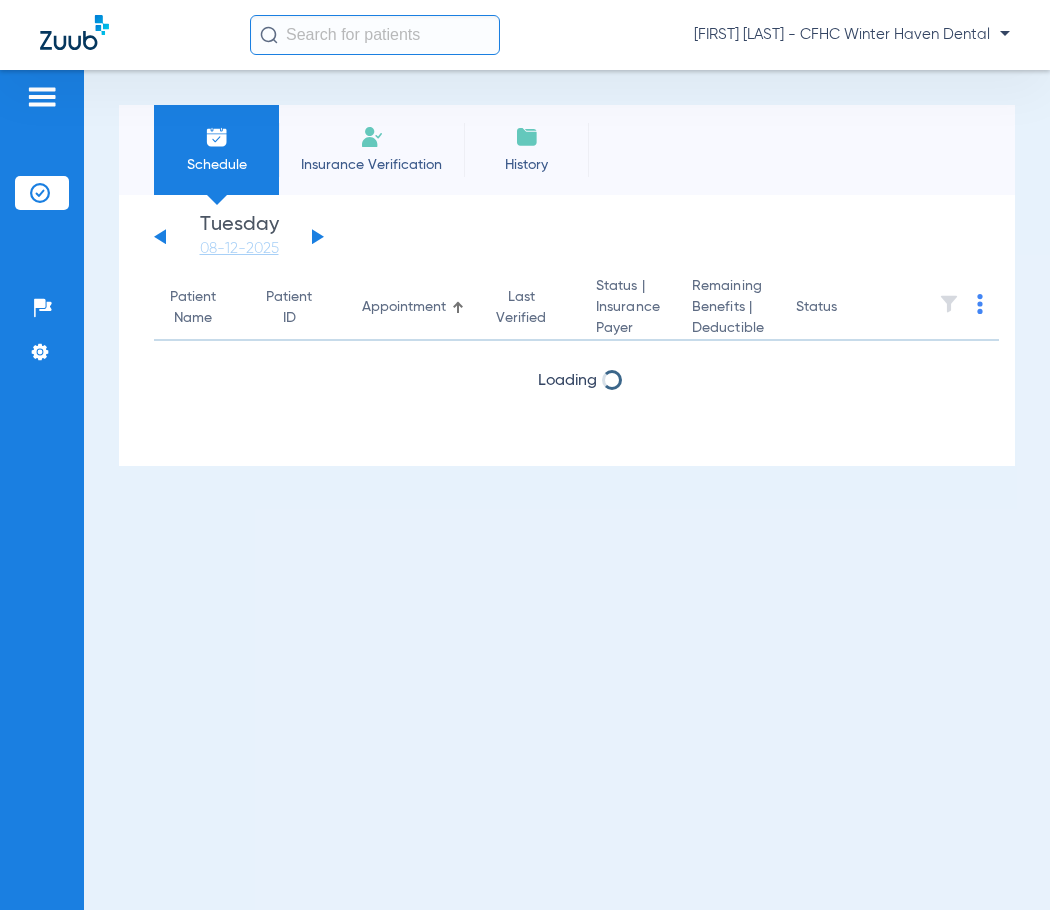 click 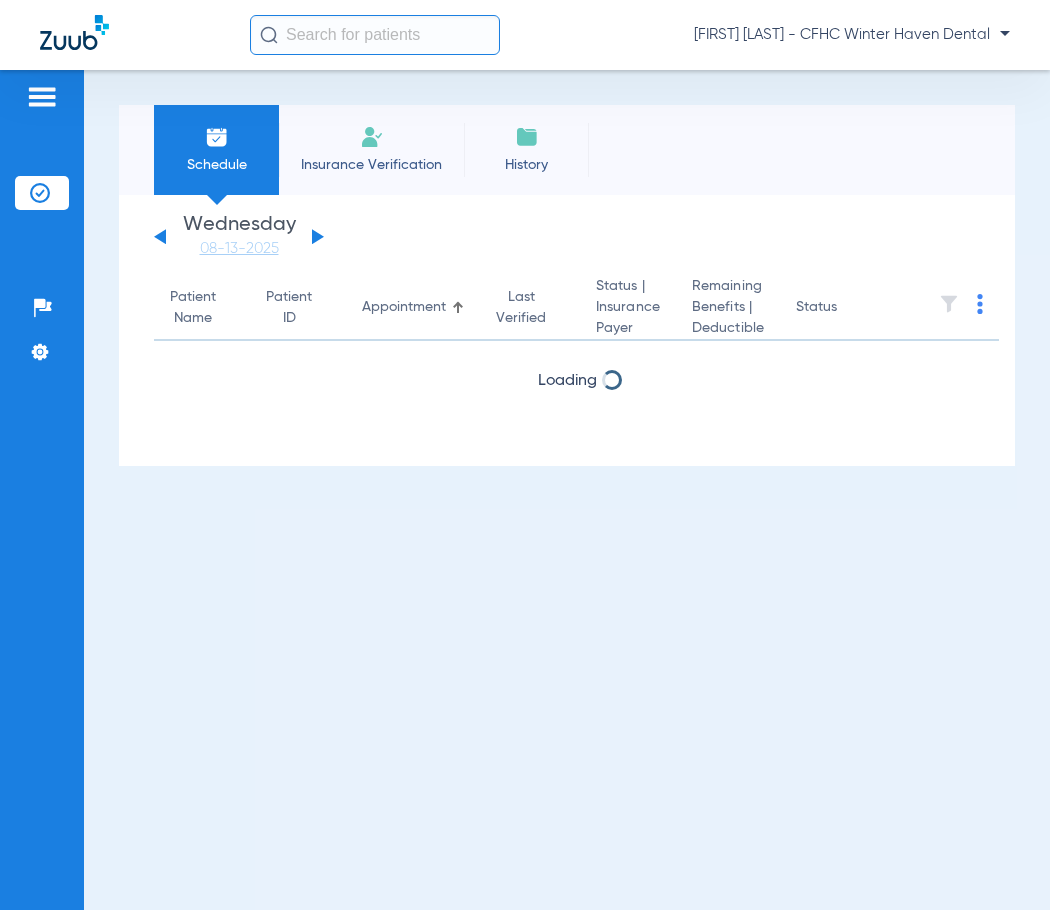 click 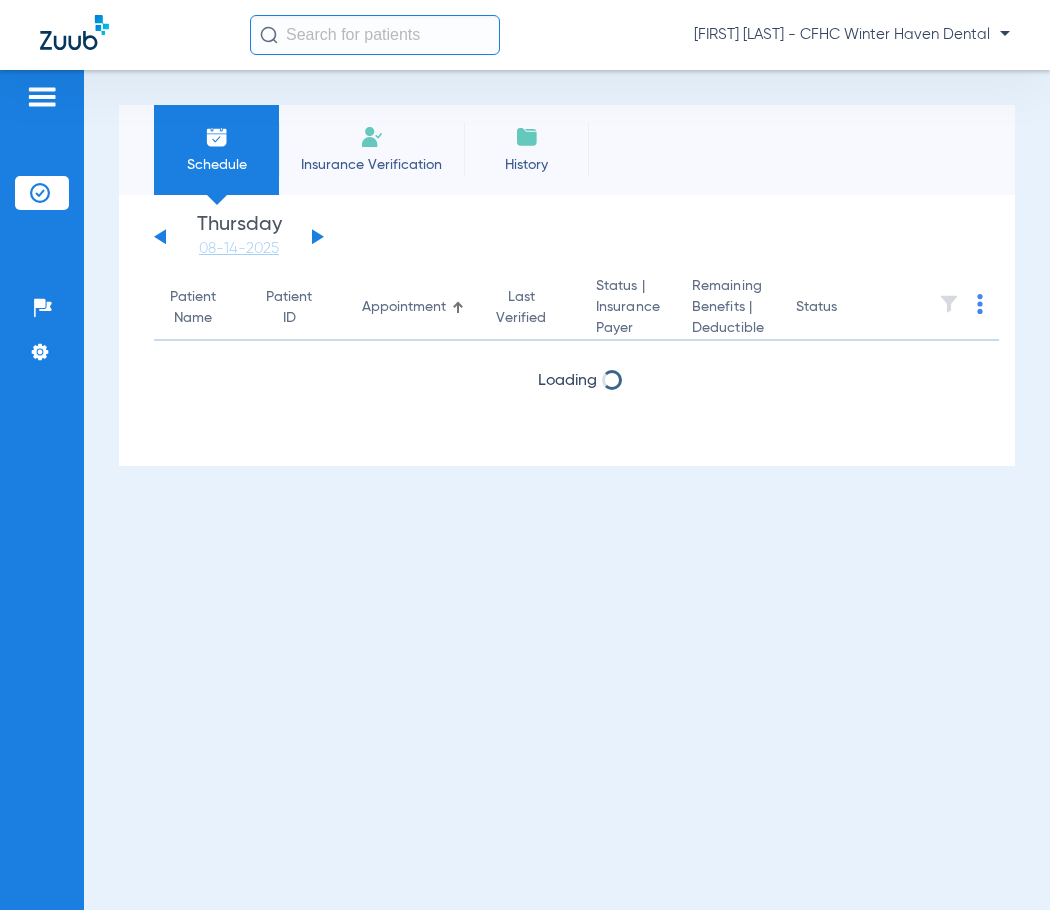 click 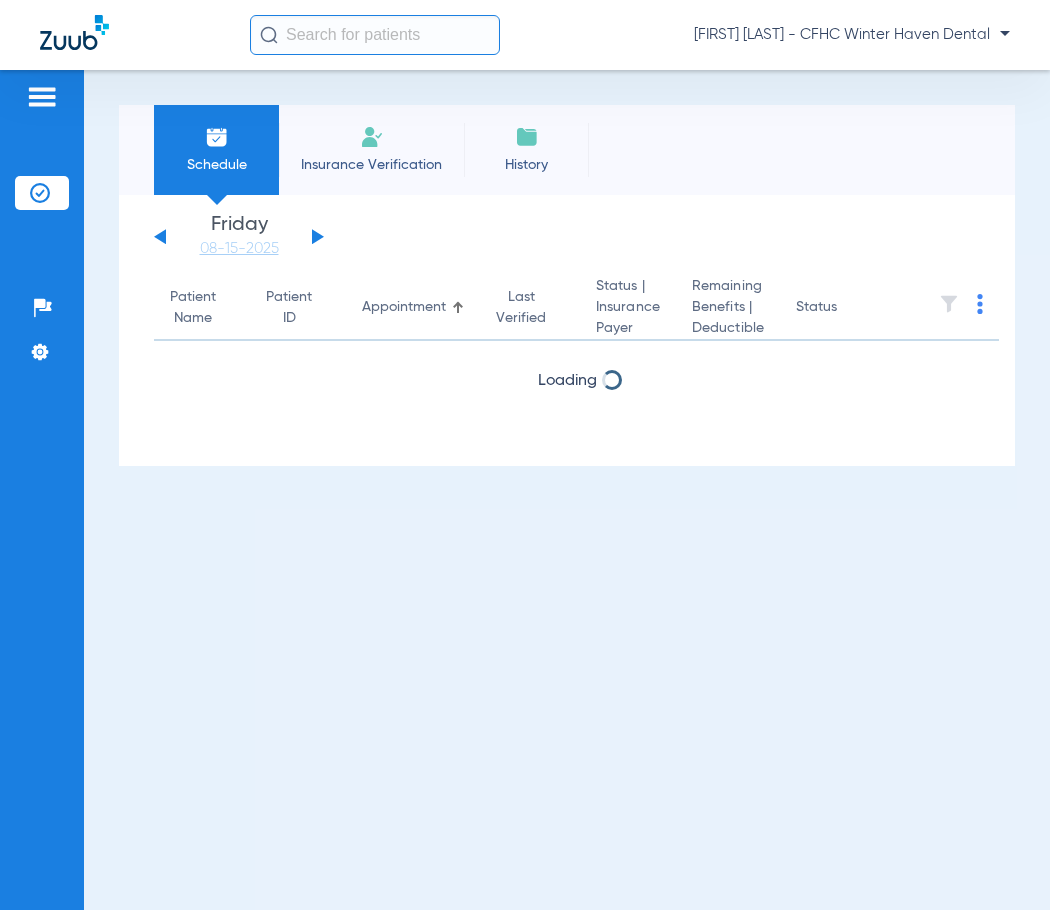 click 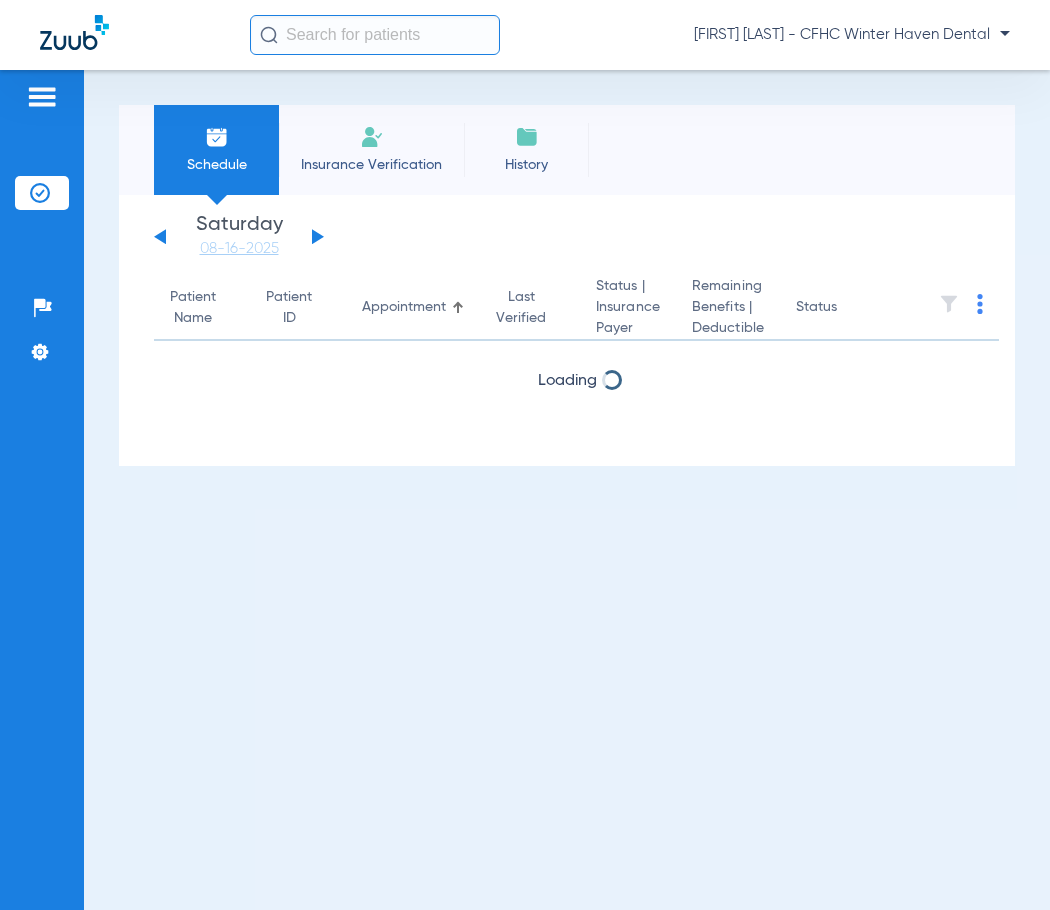 click 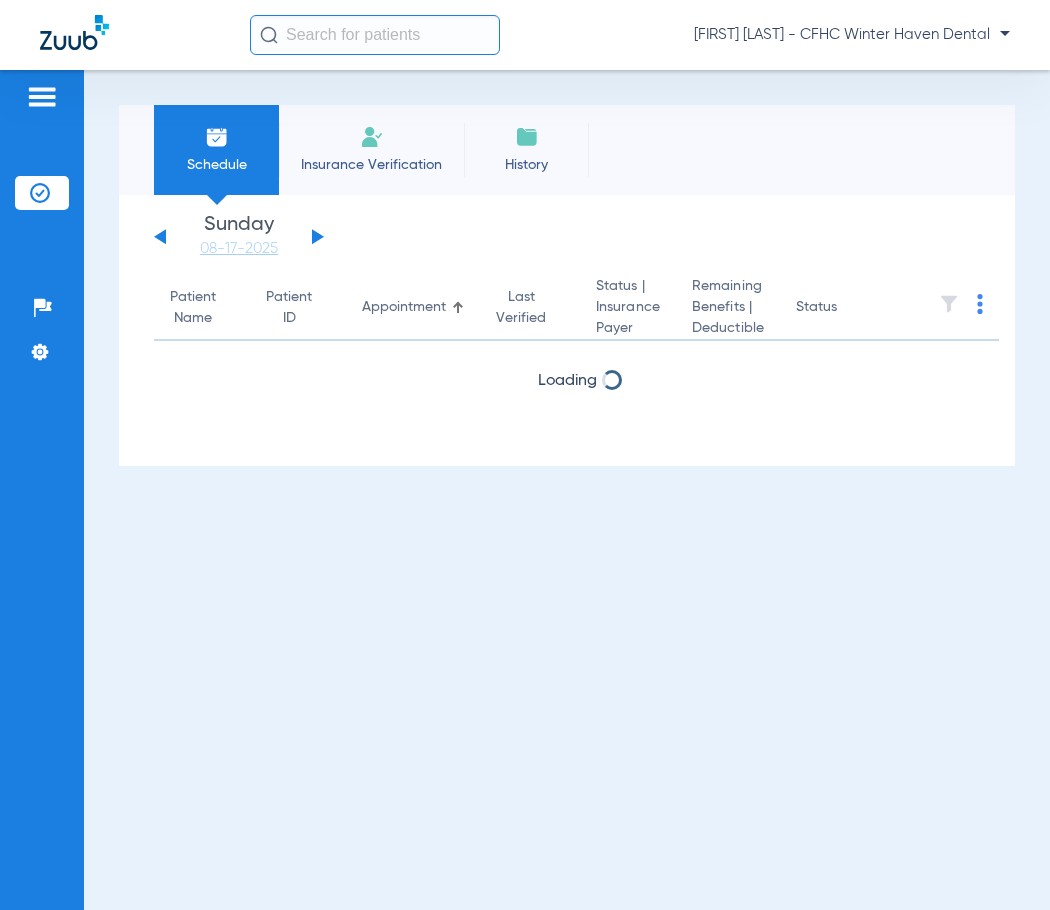 click 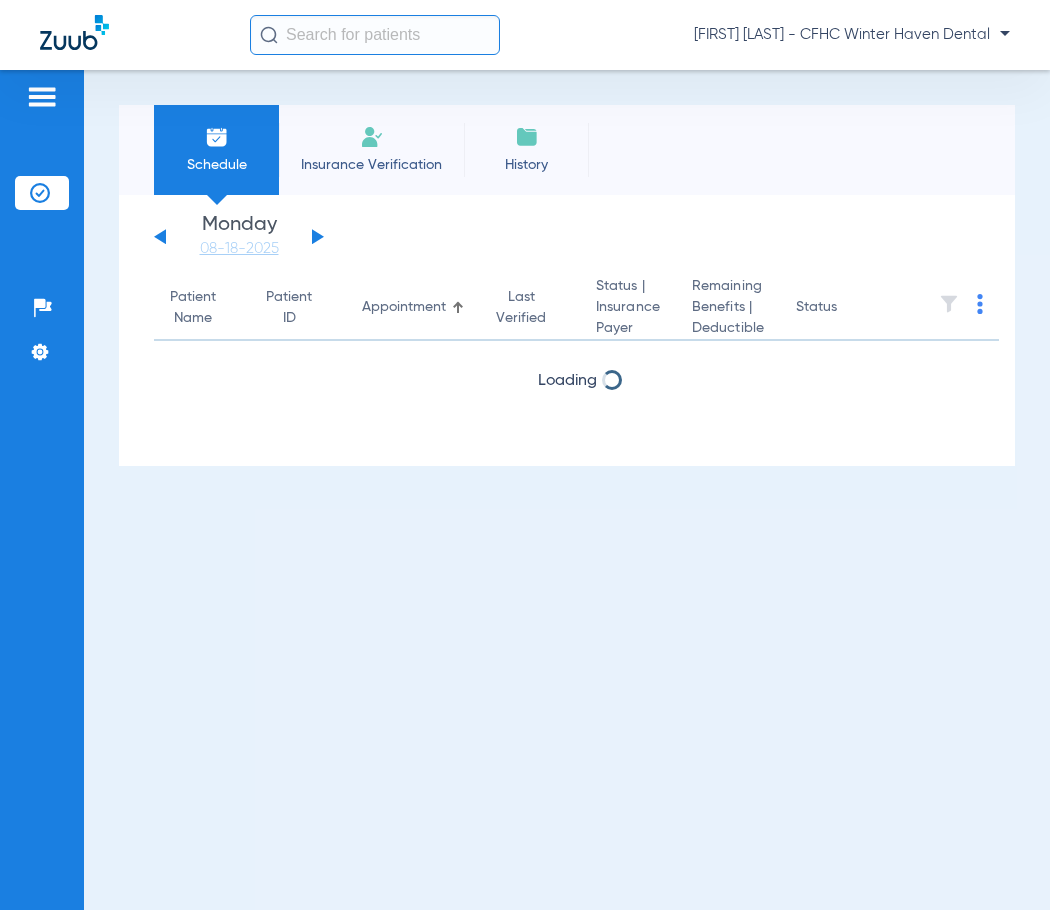 click 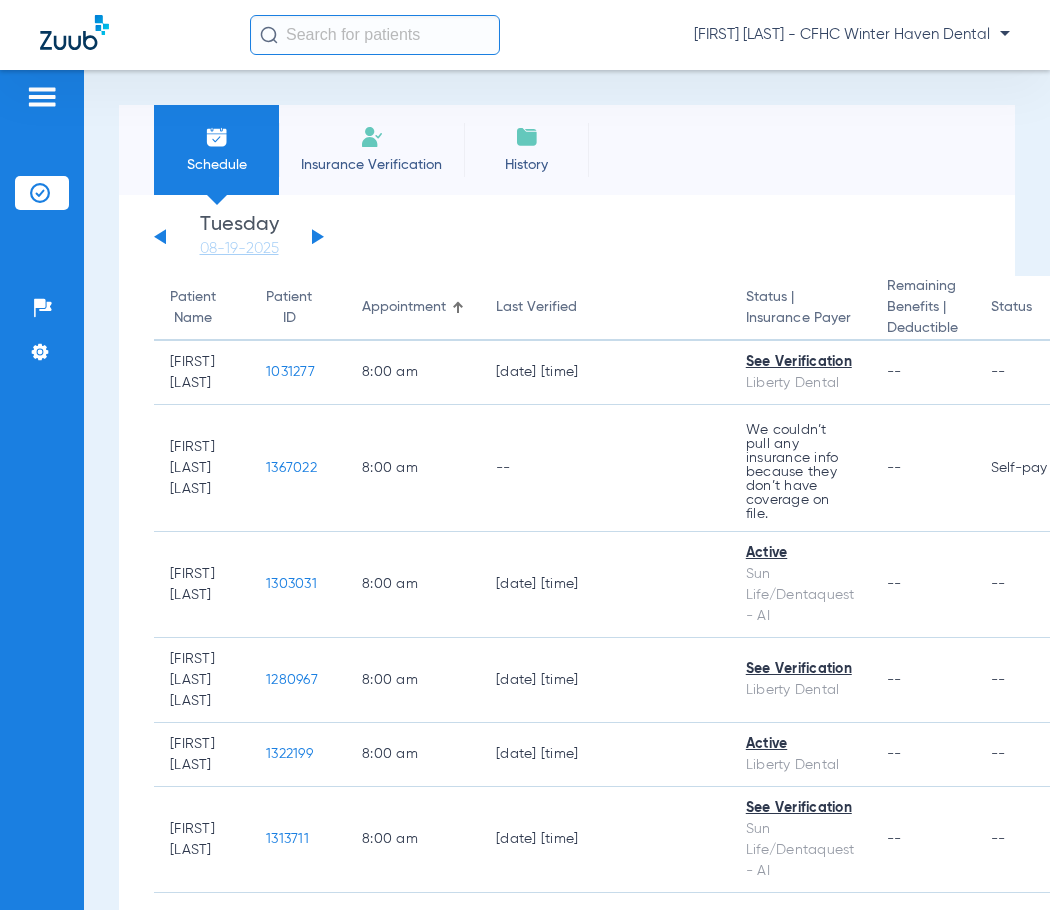 click 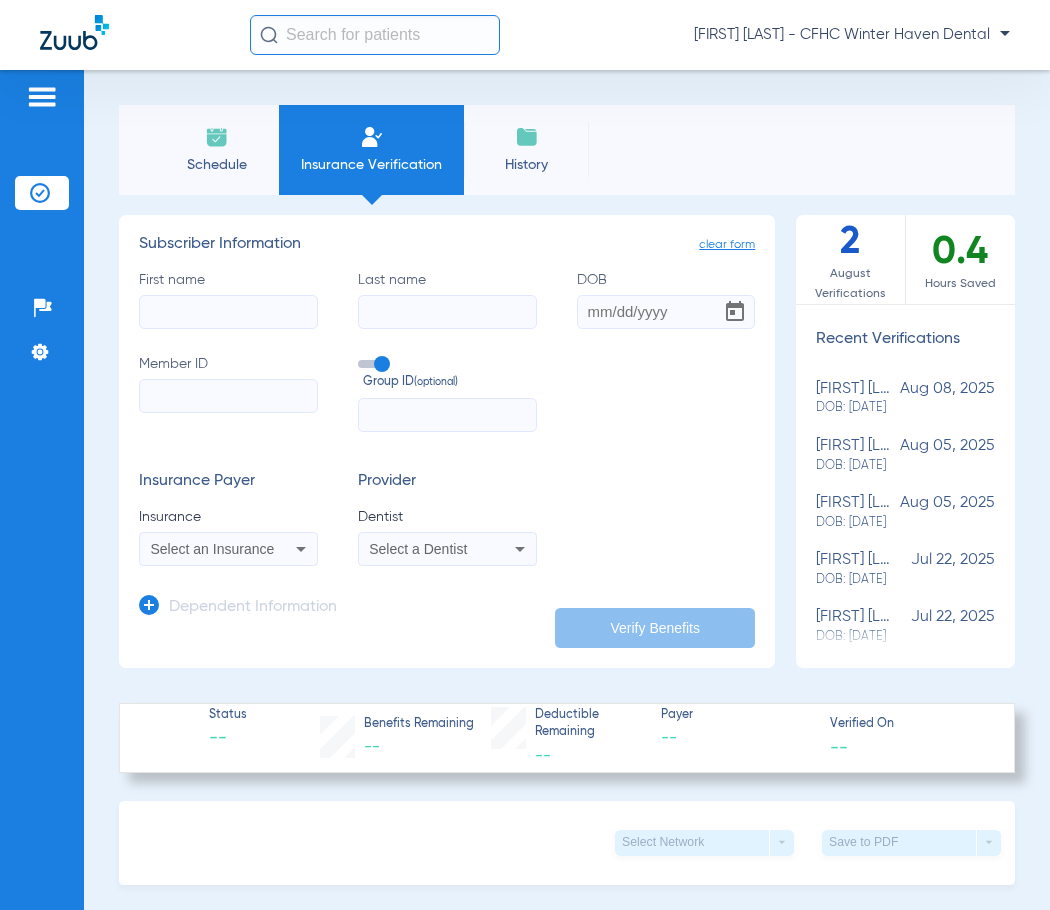 click on "First name" 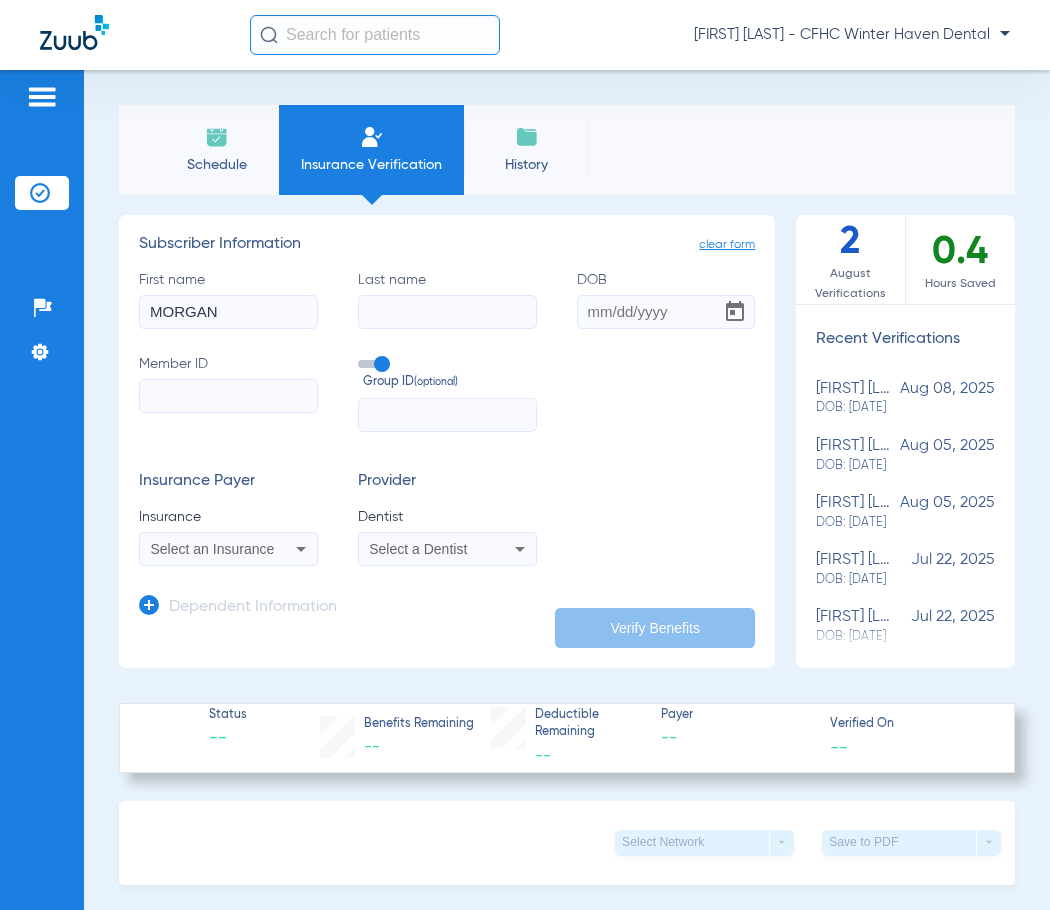 type on "MORGAN" 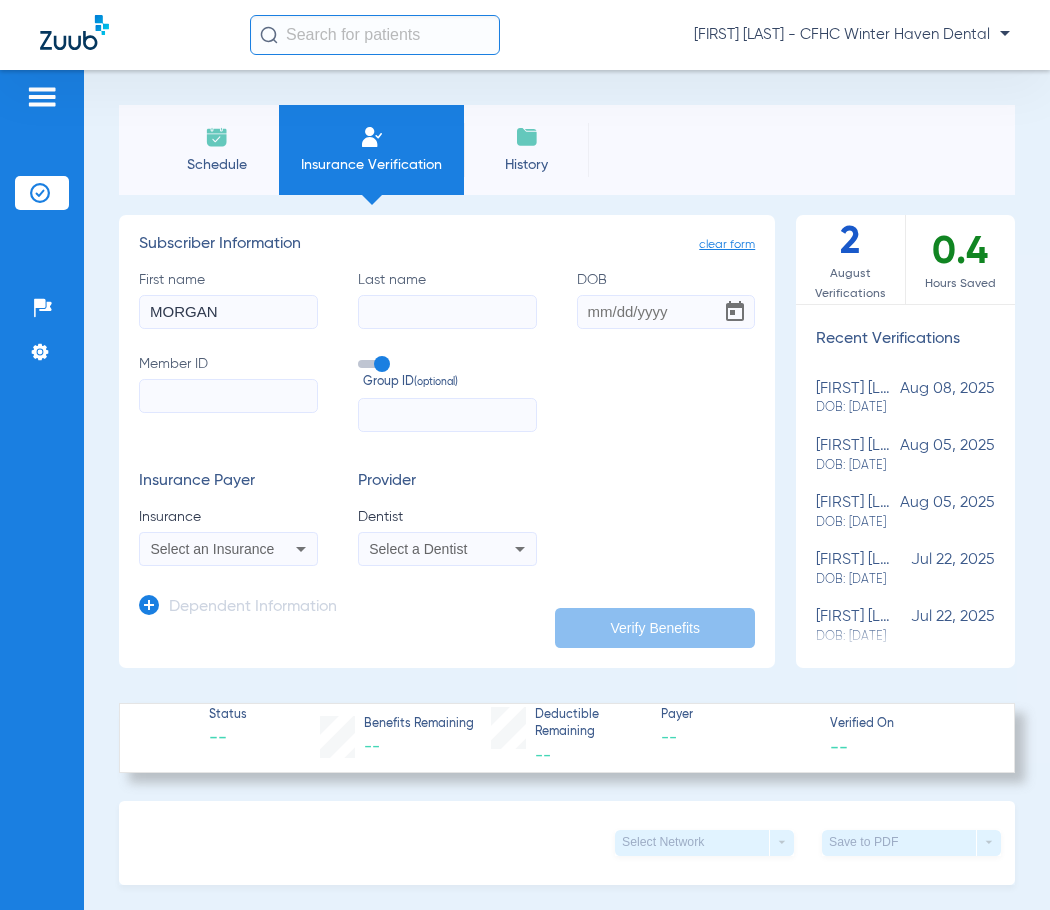 click on "Last name" 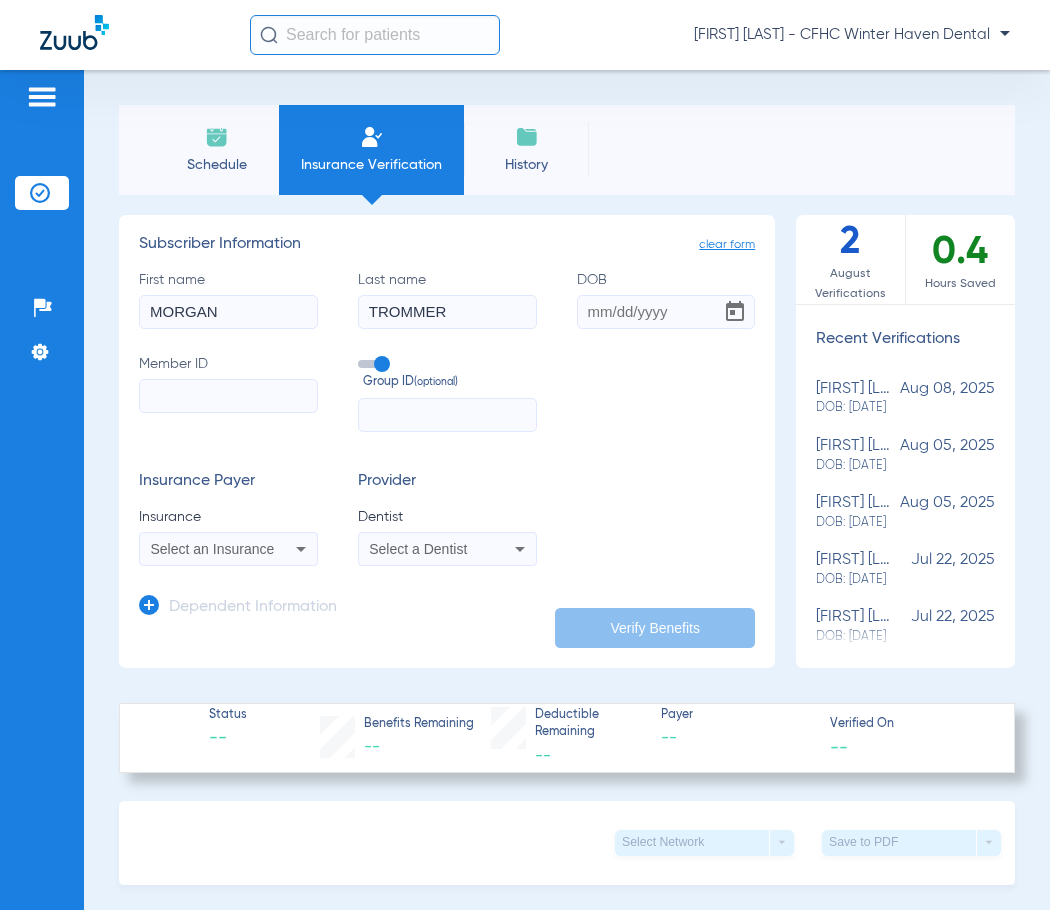 type on "TROMMER" 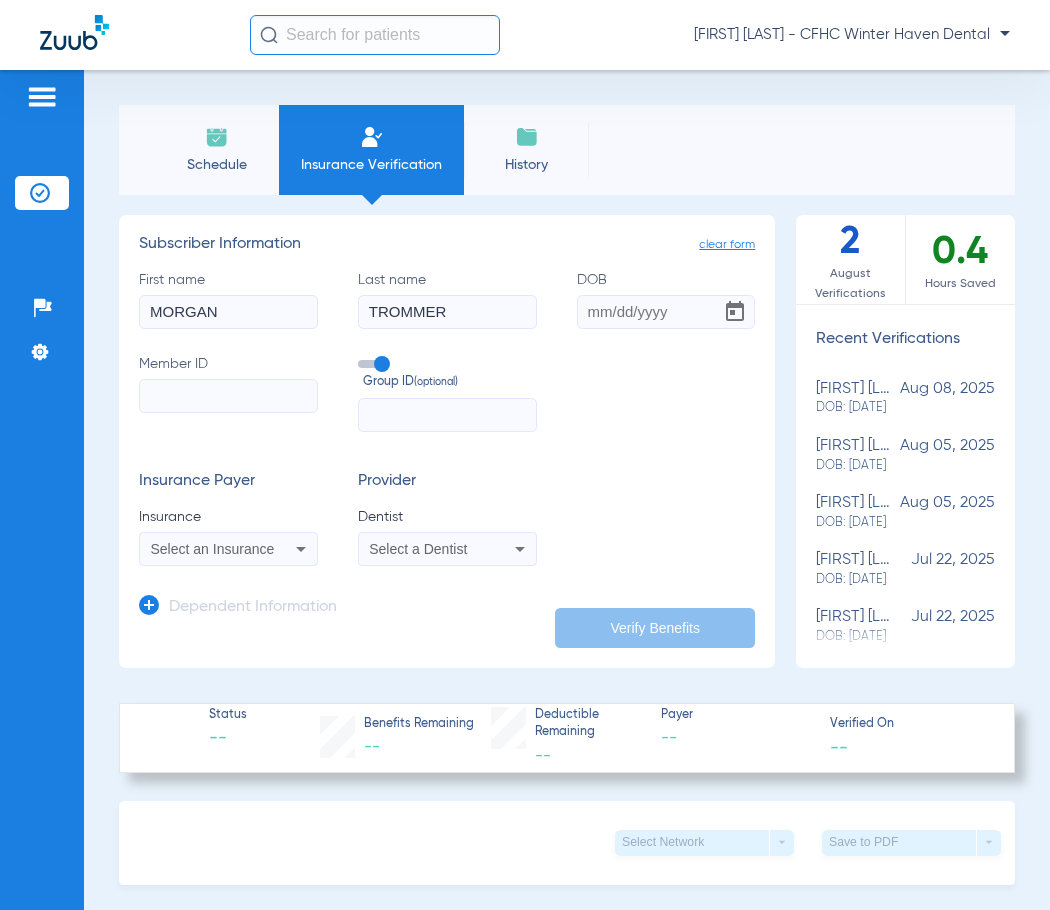 click on "DOB" 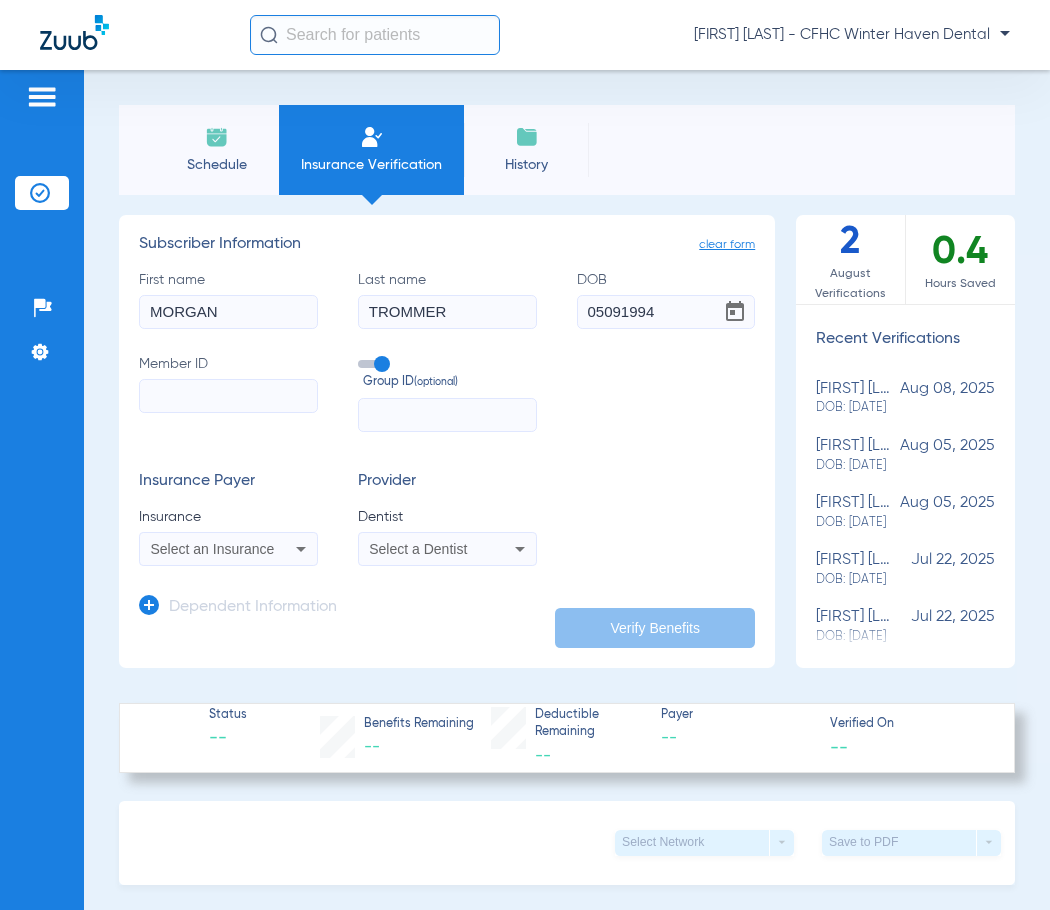 type on "[DATE]" 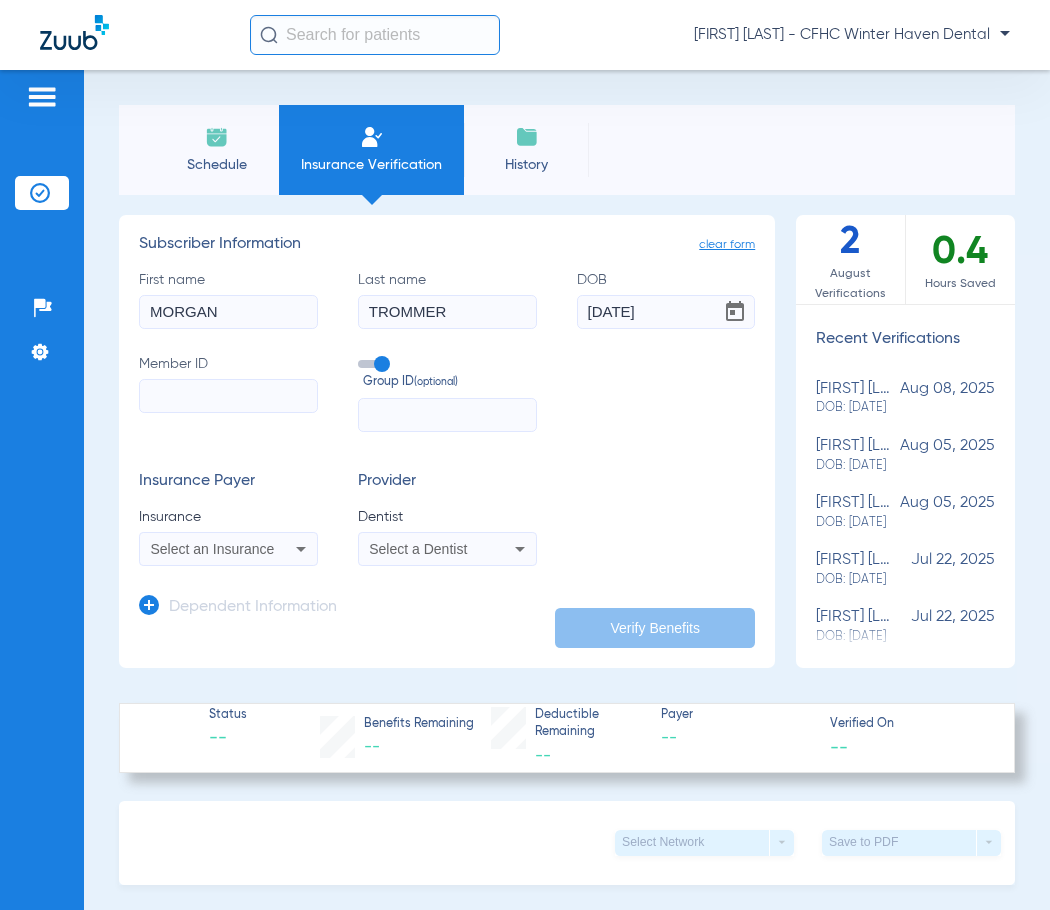 click on "Member ID" 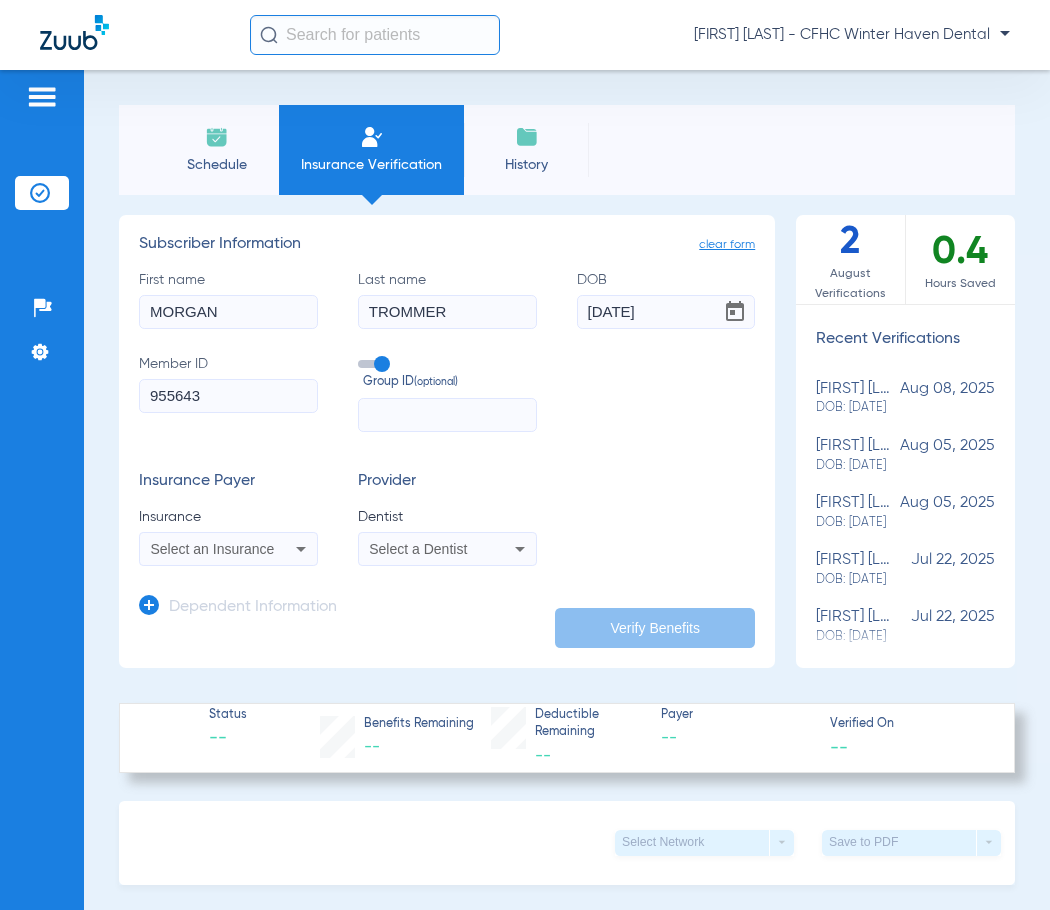 type on "955643" 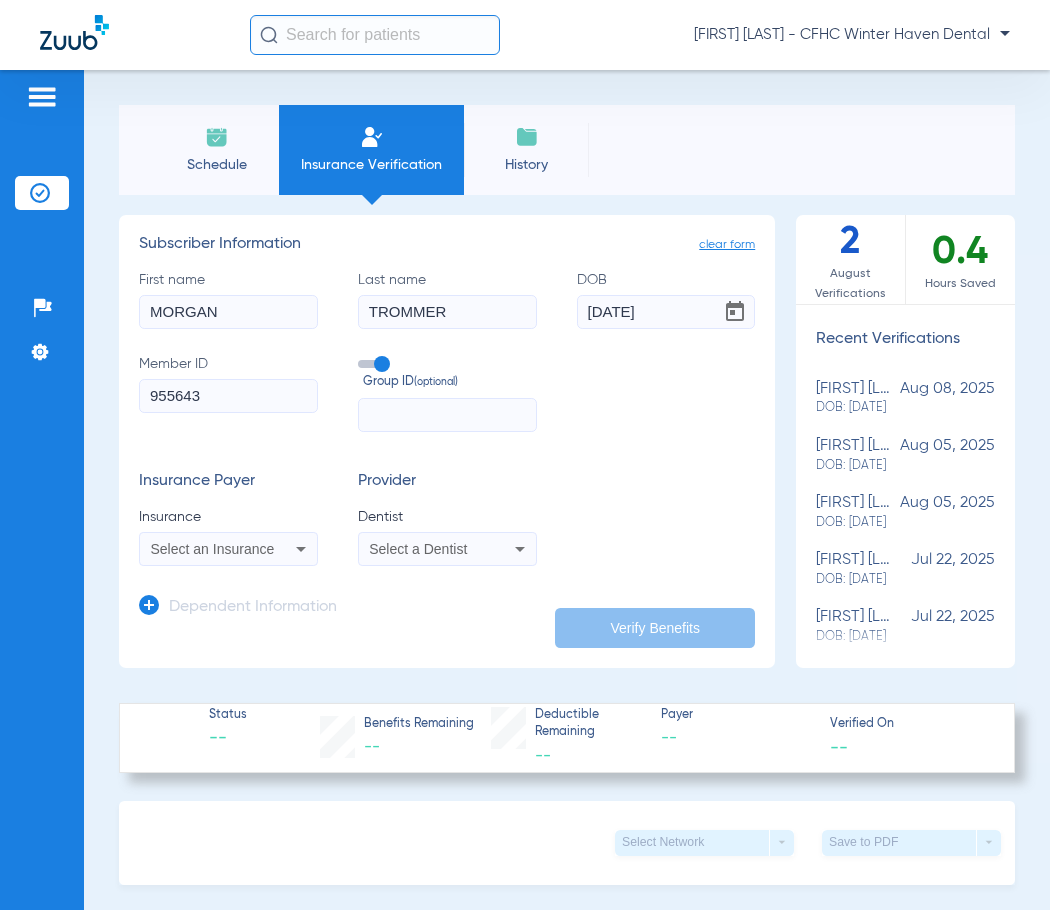 click on "Select an Insurance" at bounding box center (228, 549) 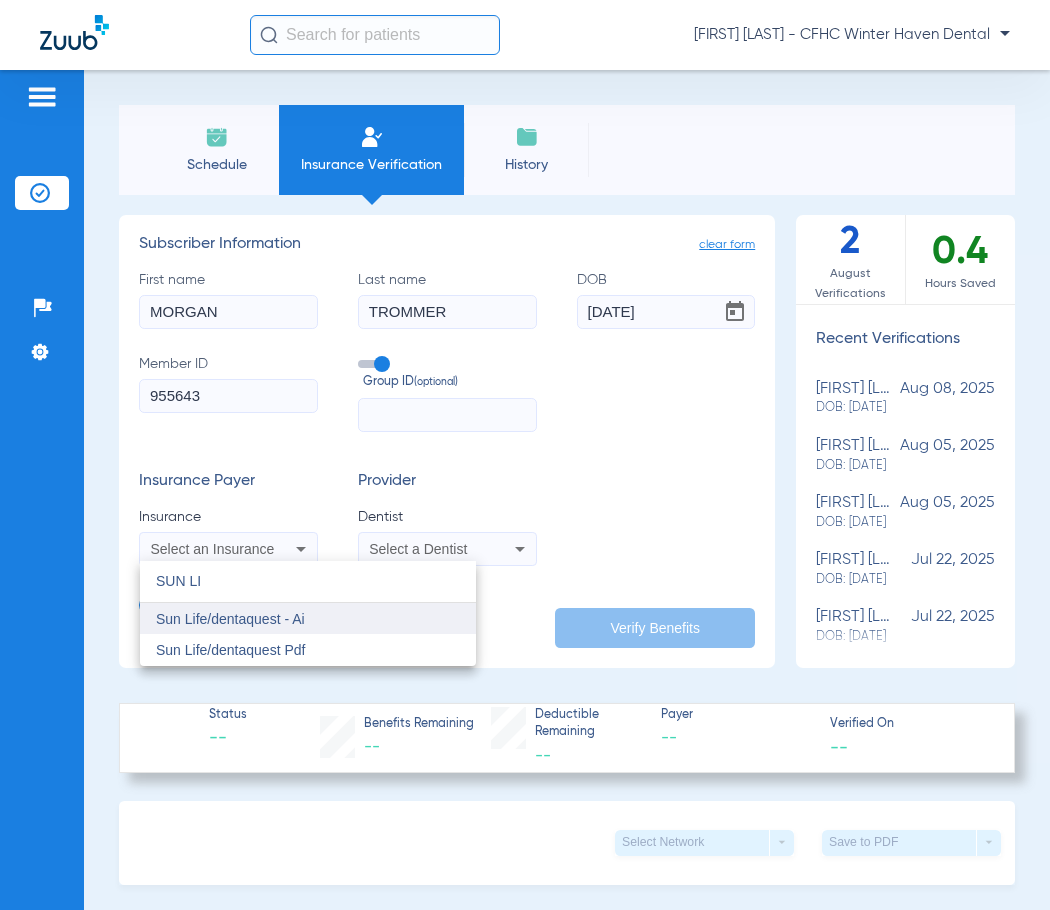 type on "SUN LI" 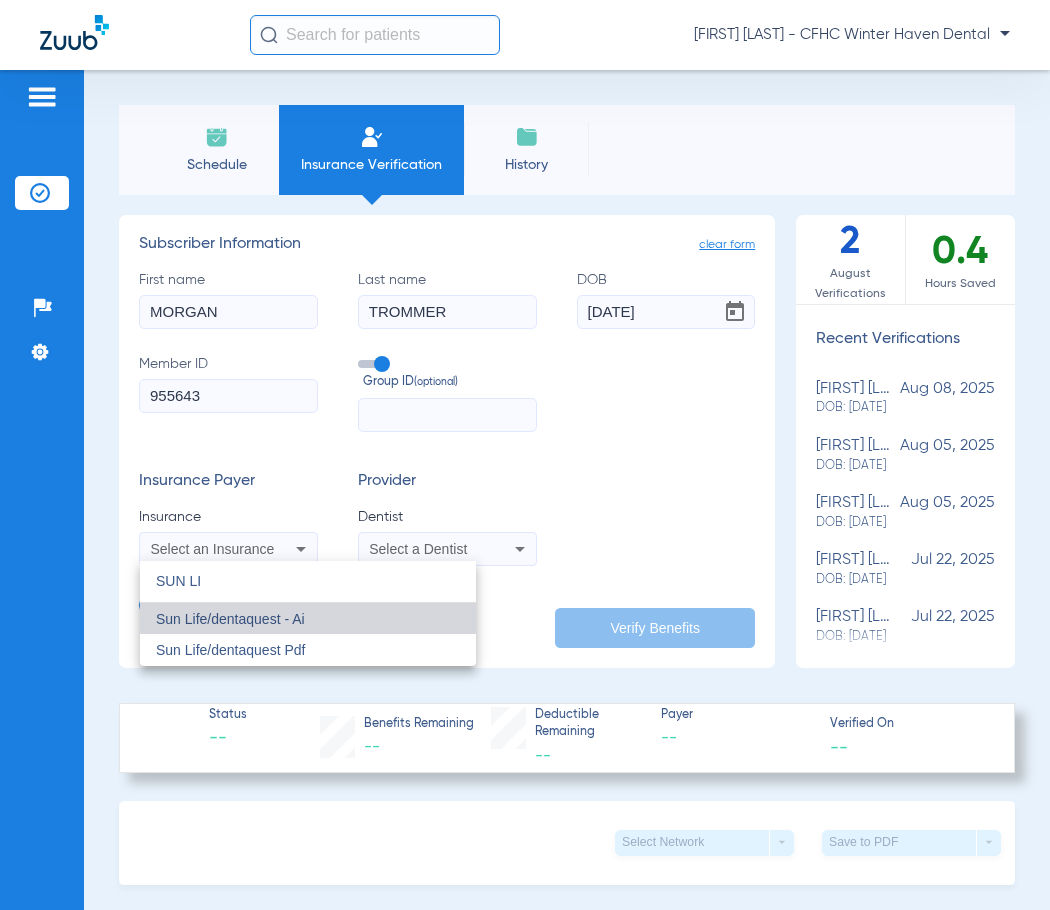 click on "Sun Life/dentaquest - Ai" at bounding box center (230, 619) 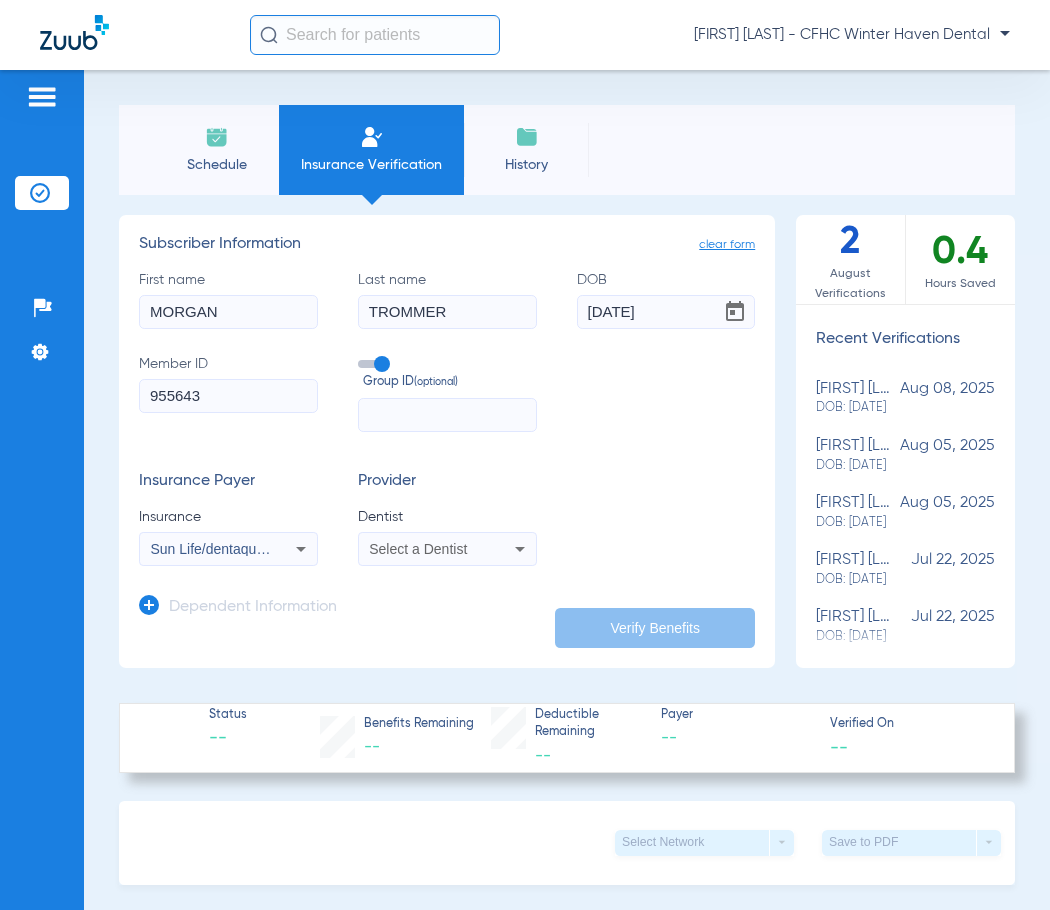 click on "Select a Dentist" at bounding box center [431, 549] 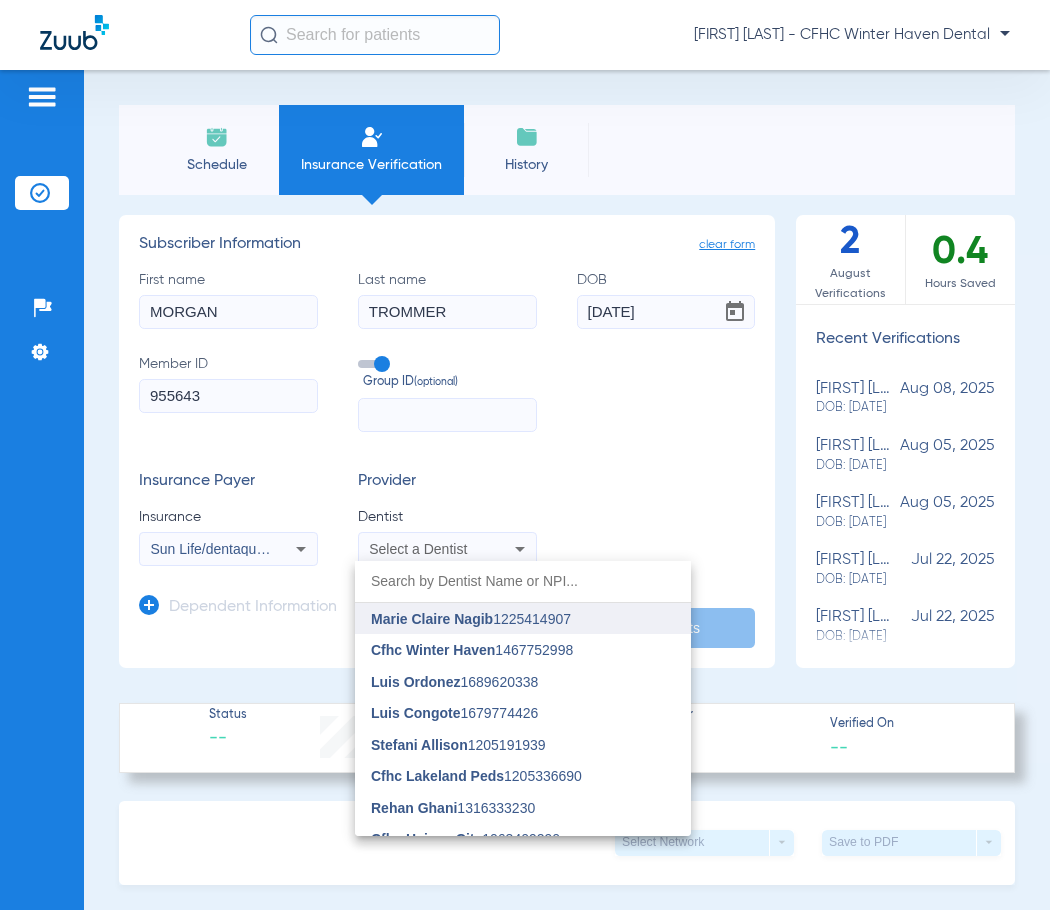 click on "Marie Claire Nagib" at bounding box center (432, 619) 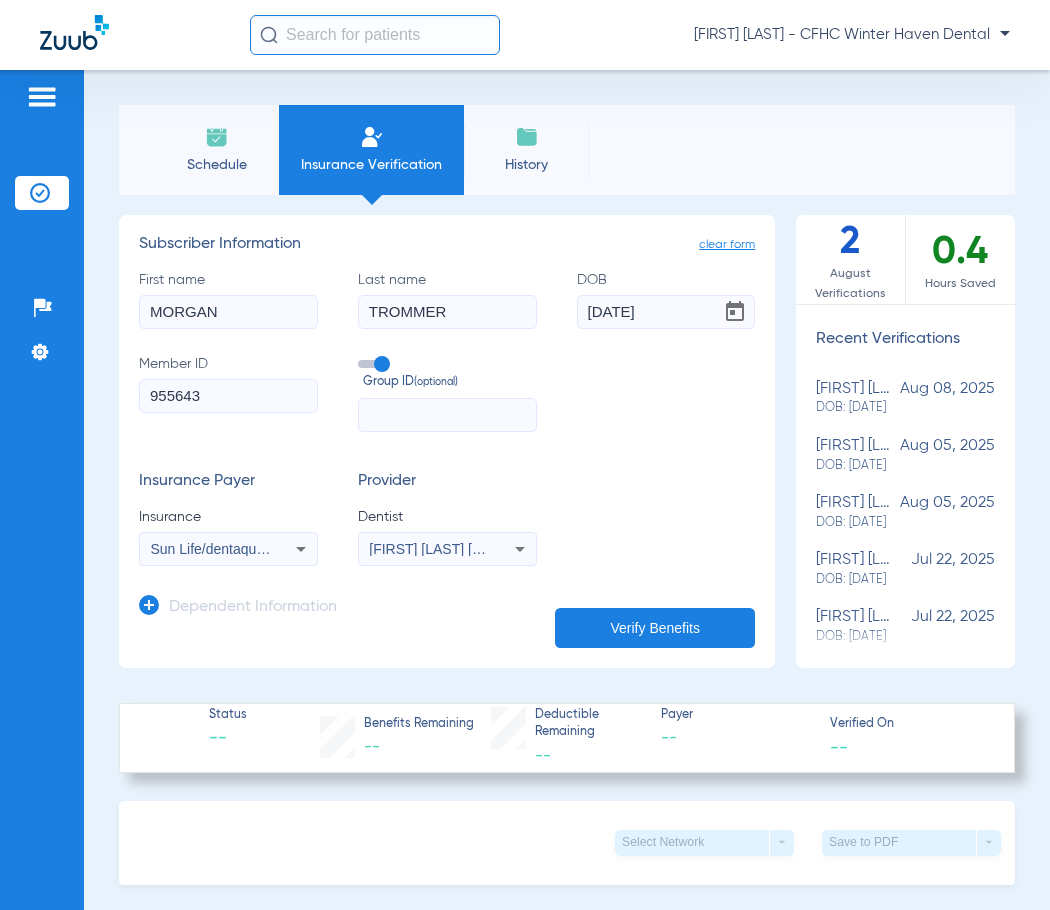 click on "Verify Benefits" 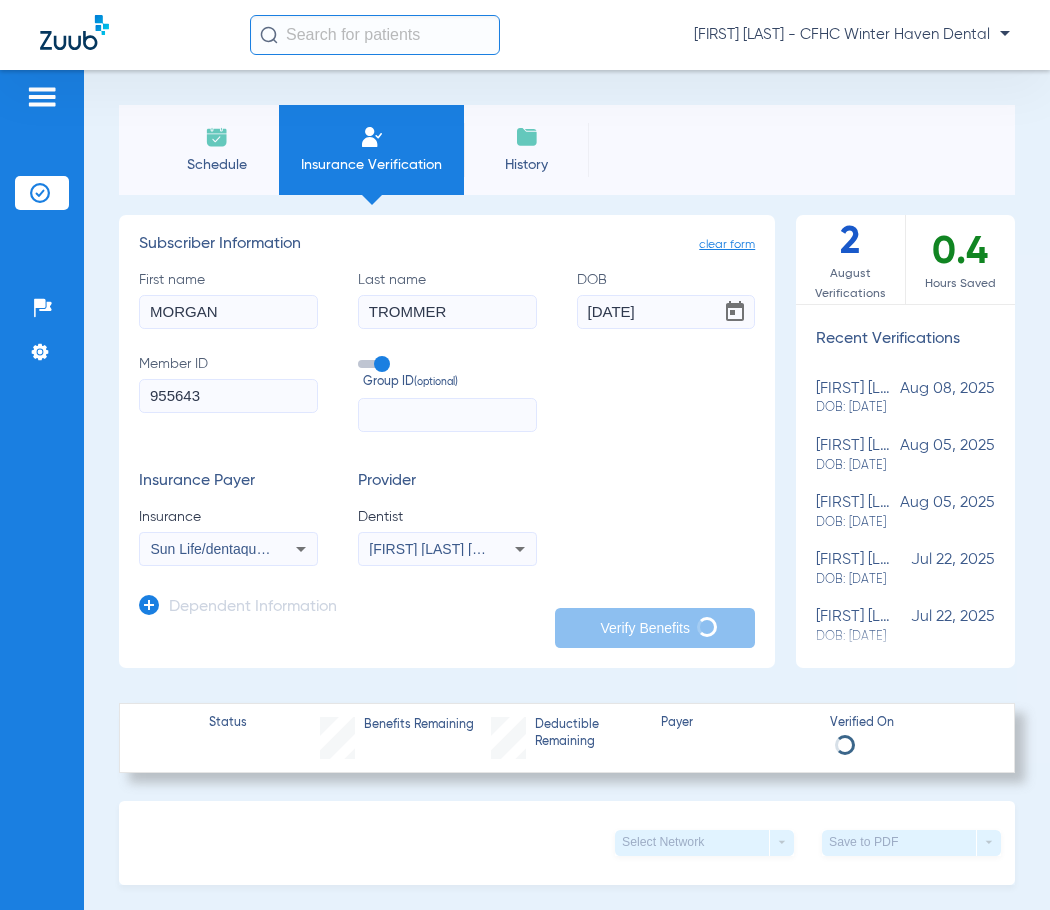drag, startPoint x: 214, startPoint y: 403, endPoint x: 137, endPoint y: 376, distance: 81.596565 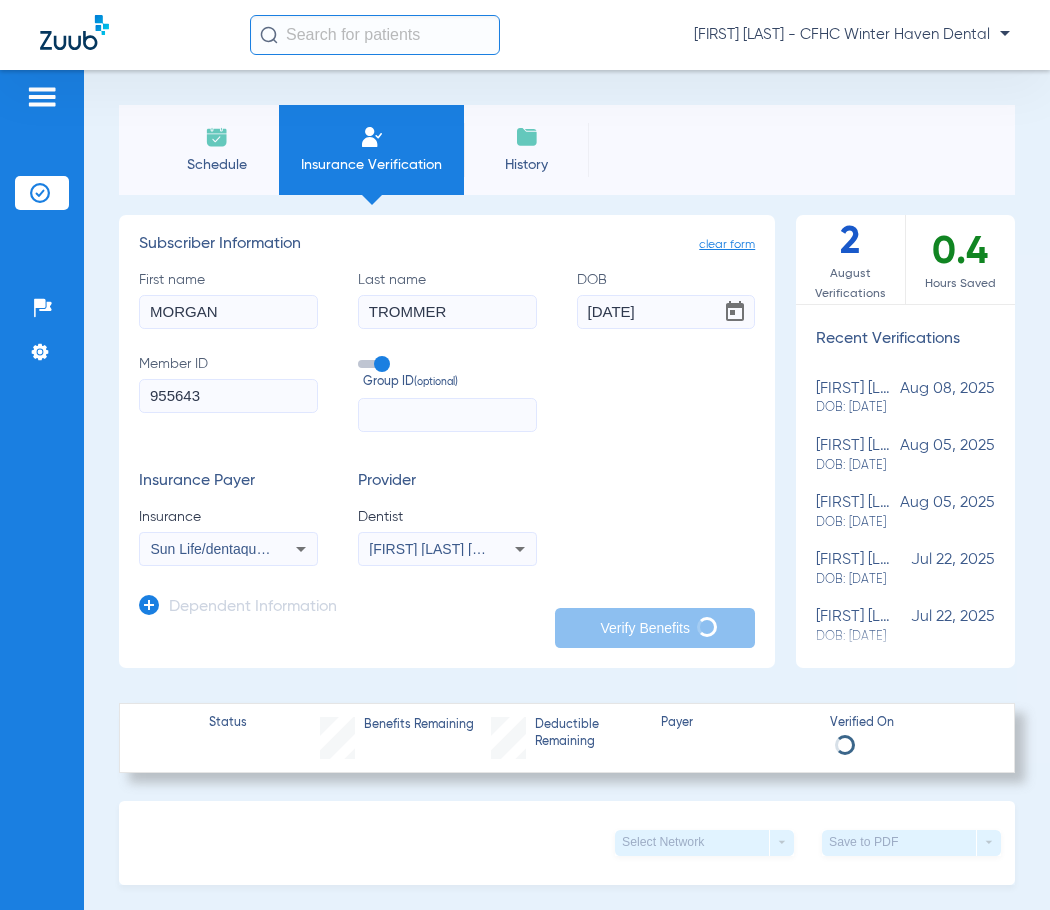 drag, startPoint x: 192, startPoint y: 397, endPoint x: 509, endPoint y: 415, distance: 317.51062 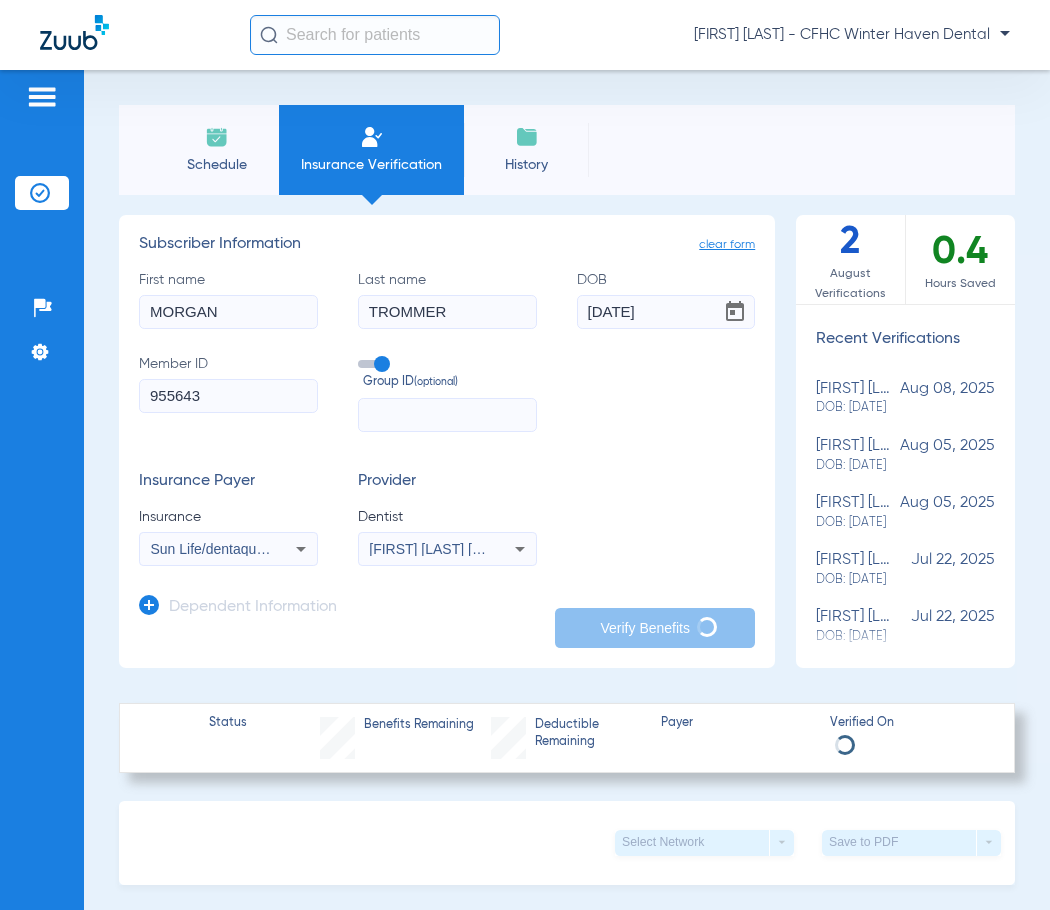 paste on "955643" 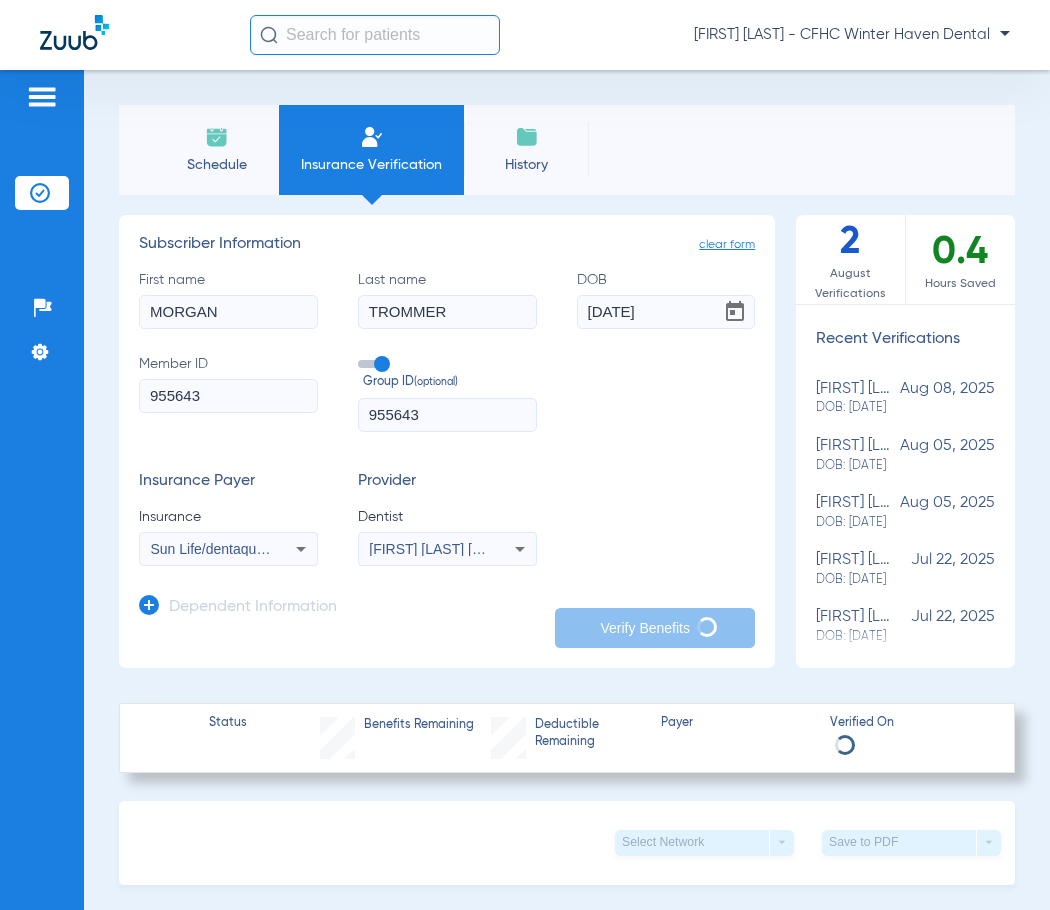 type on "955643" 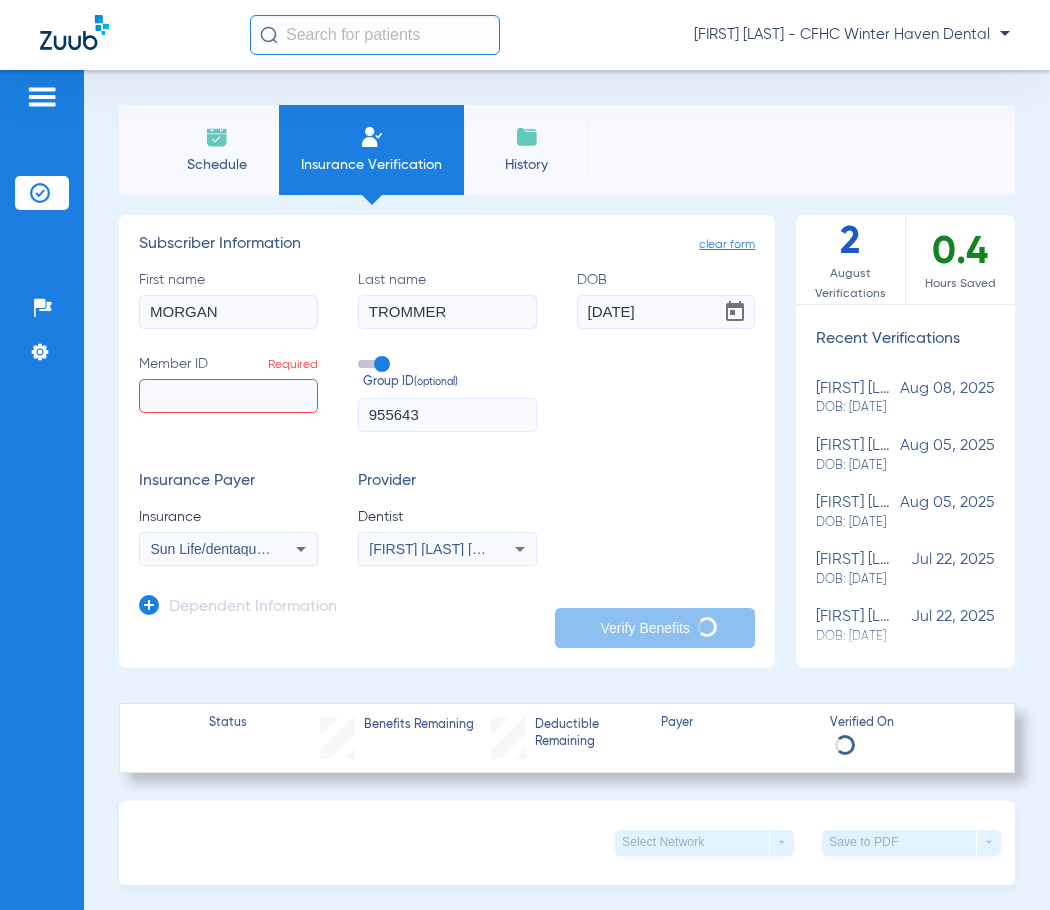 type 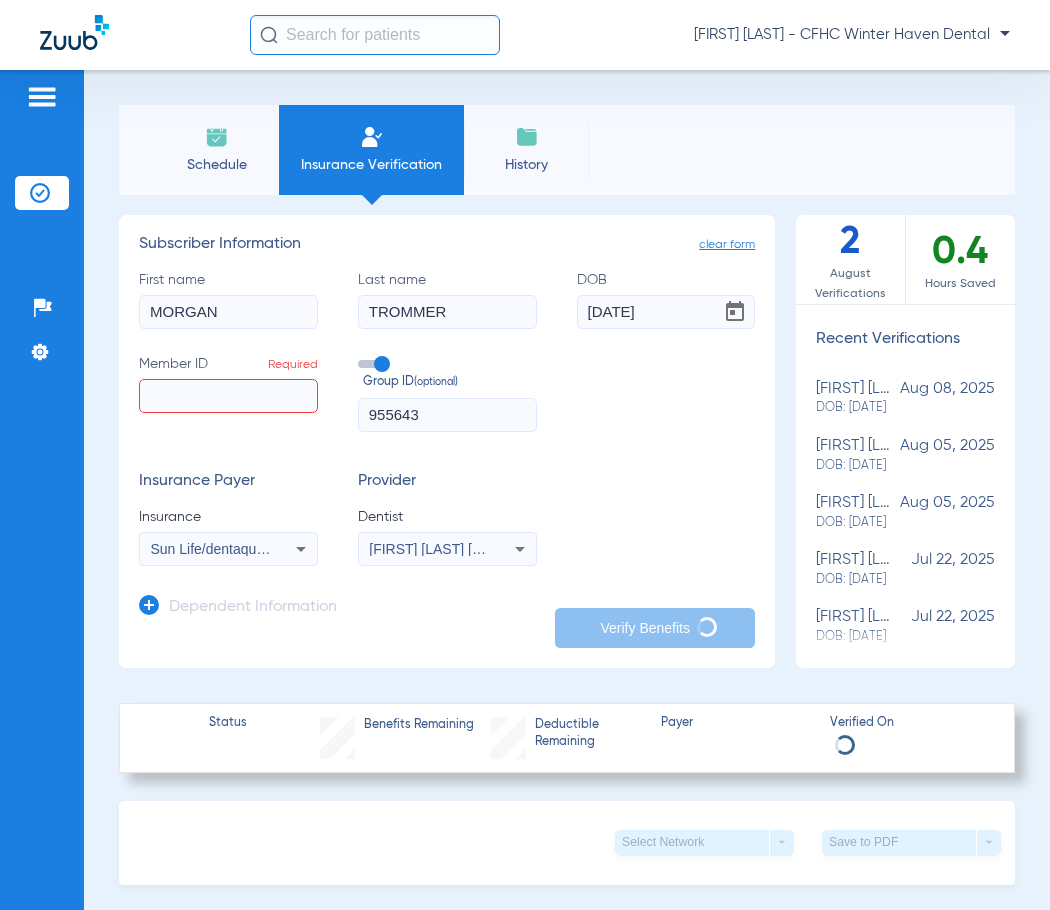 click on "Insurance Payer   Insurance
Sun Life/dentaquest - Ai  Provider   Dentist
[FIRST] [LAST]  [PHONE]" 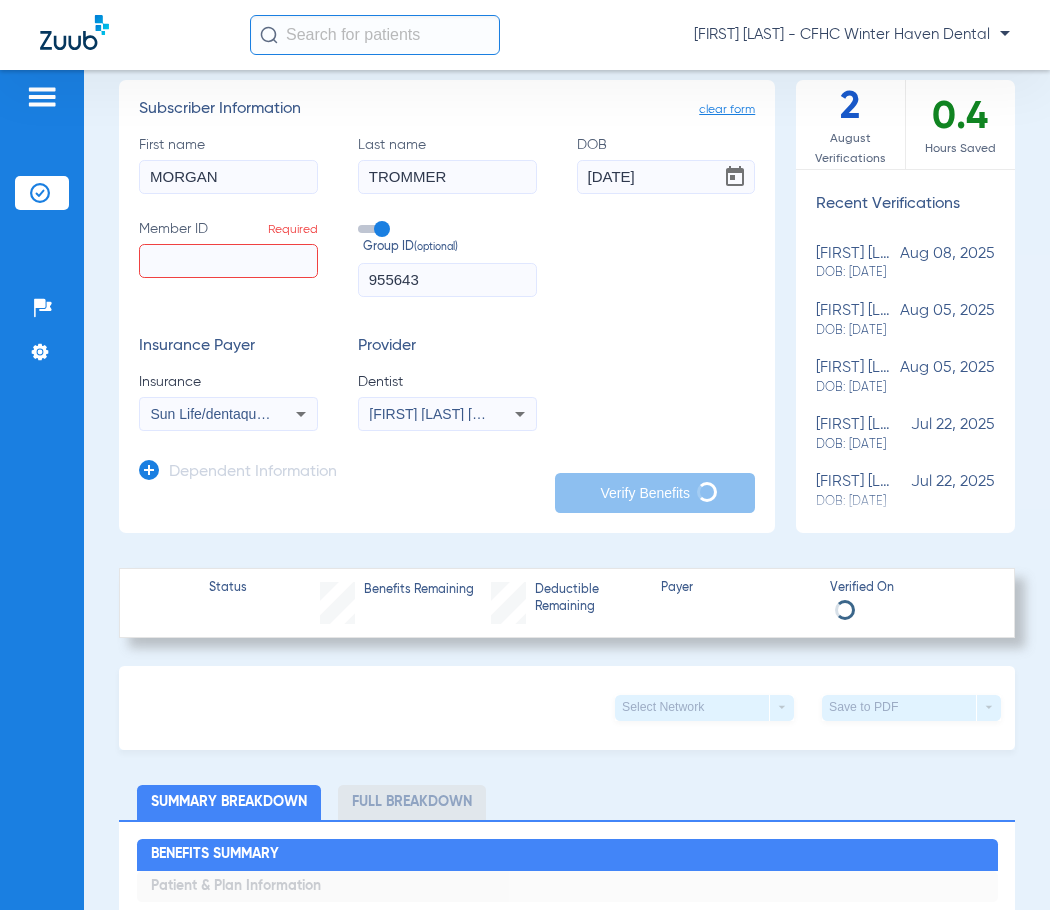 scroll, scrollTop: 0, scrollLeft: 0, axis: both 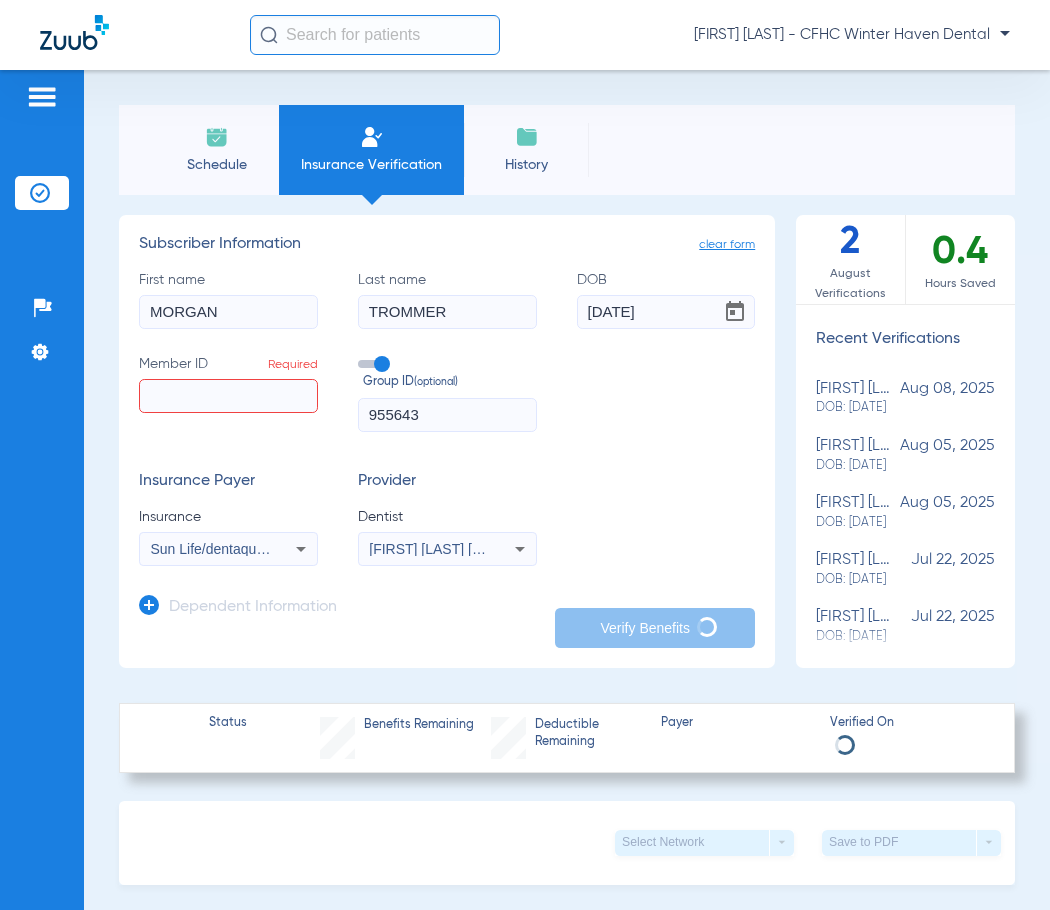 click on "clear form   Subscriber Information
First name  MORGAN  Last name  TROMMER  DOB  [DATE]  Member ID  Required  Group ID  (optional) 955643  Insurance Payer   Insurance
Sun Life/dentaquest - Ai  Provider   Dentist
[FIRST] [LAST]  [PHONE]  Dependent Information   Verify Benefits" 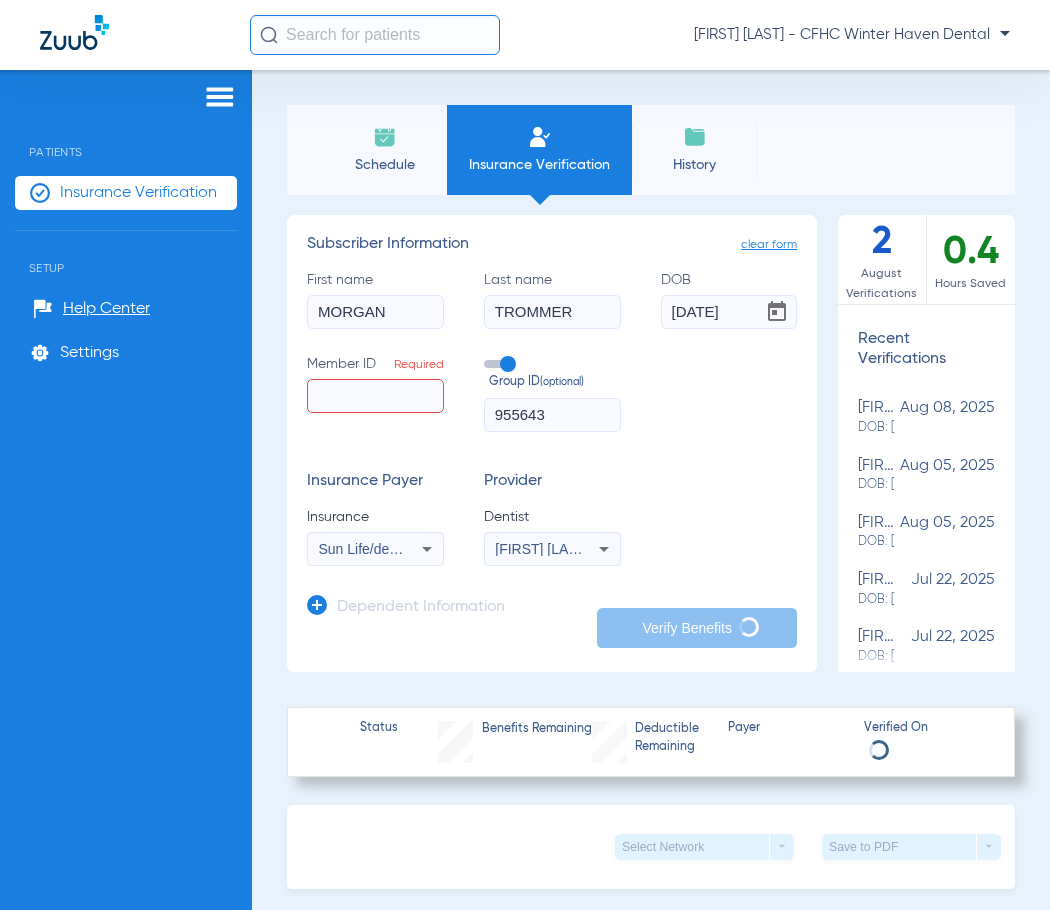 click on "Schedule" 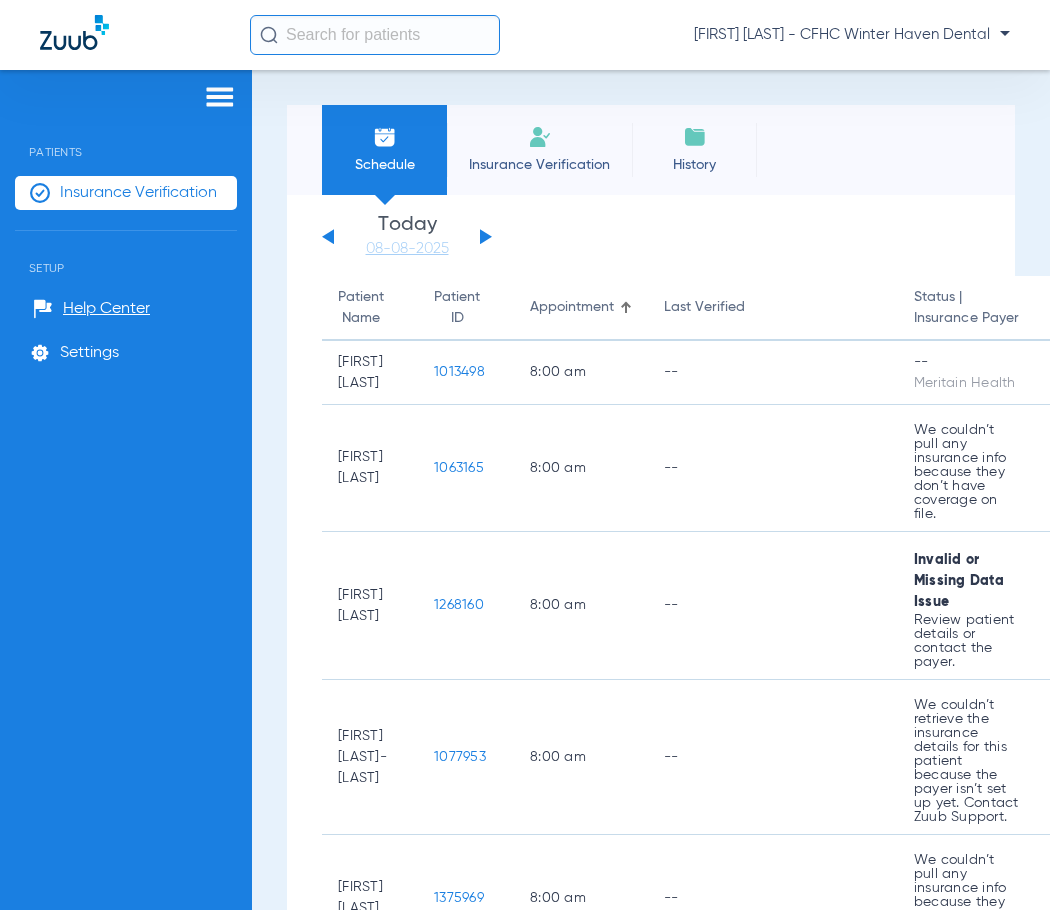 click 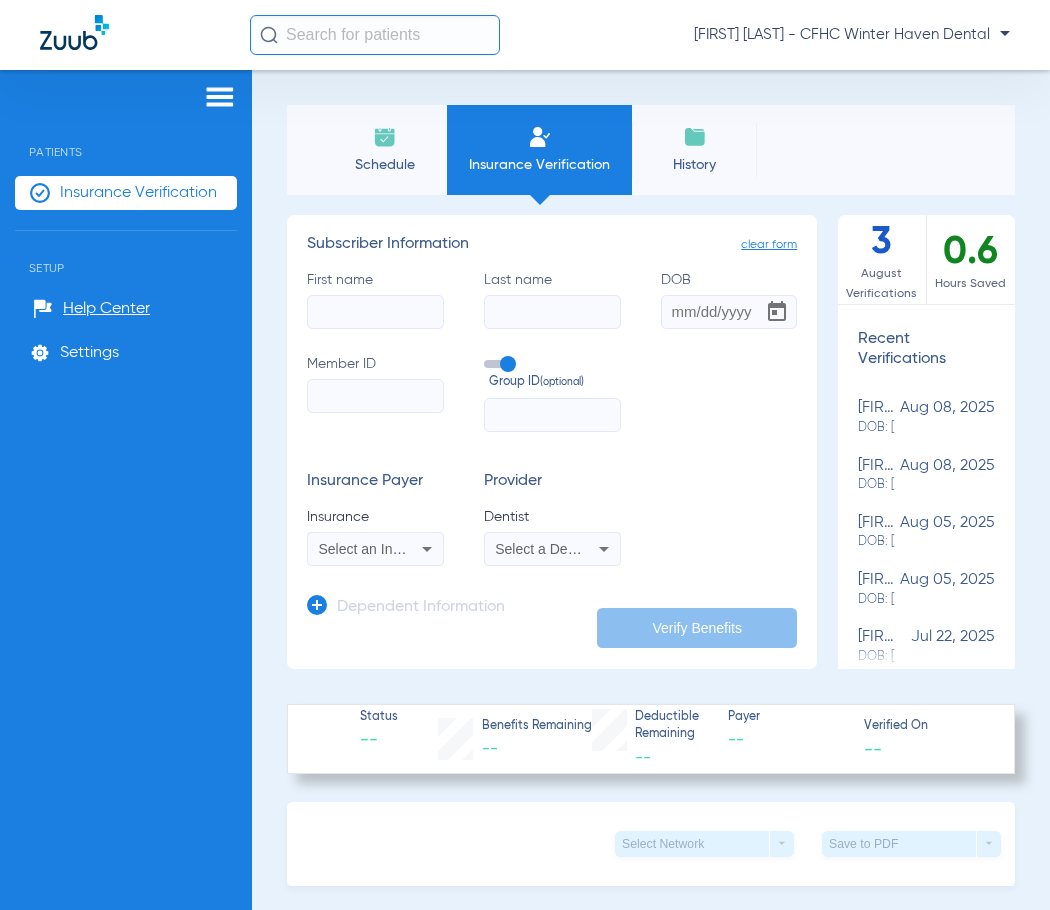 drag, startPoint x: 408, startPoint y: 322, endPoint x: 409, endPoint y: 312, distance: 10.049875 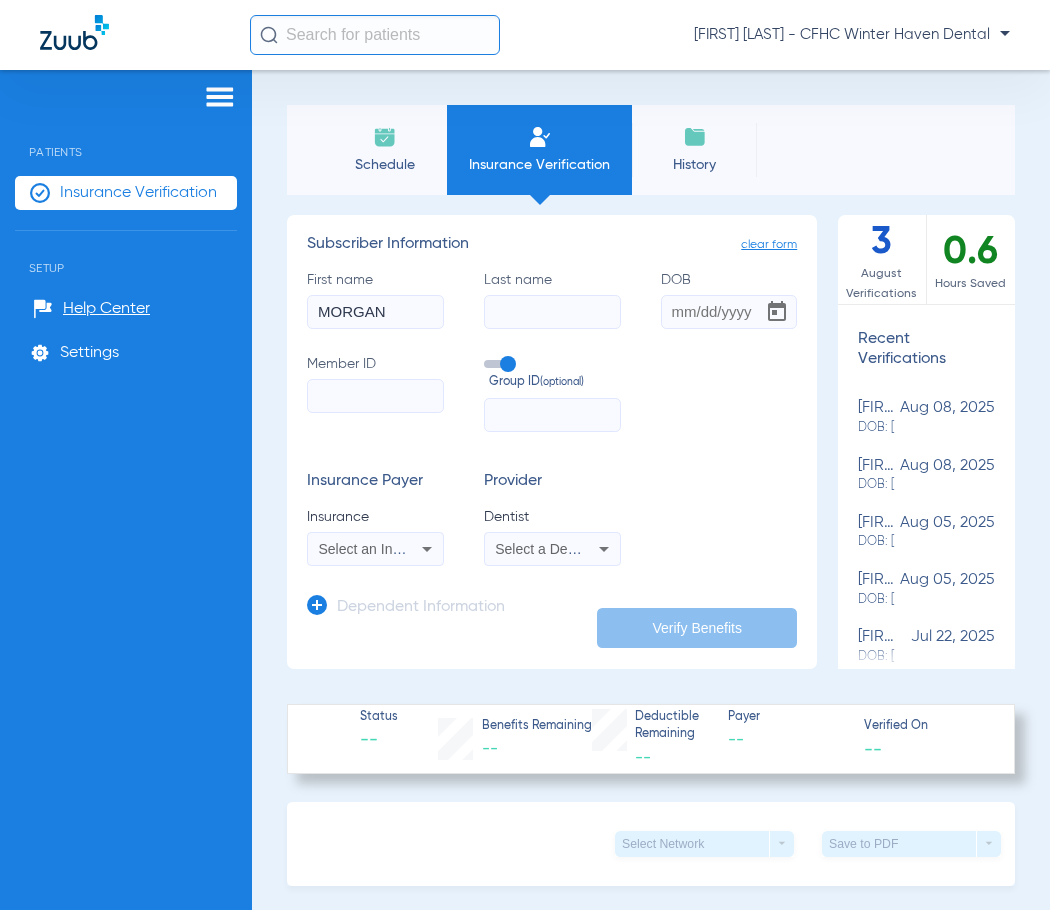type on "MORGAN" 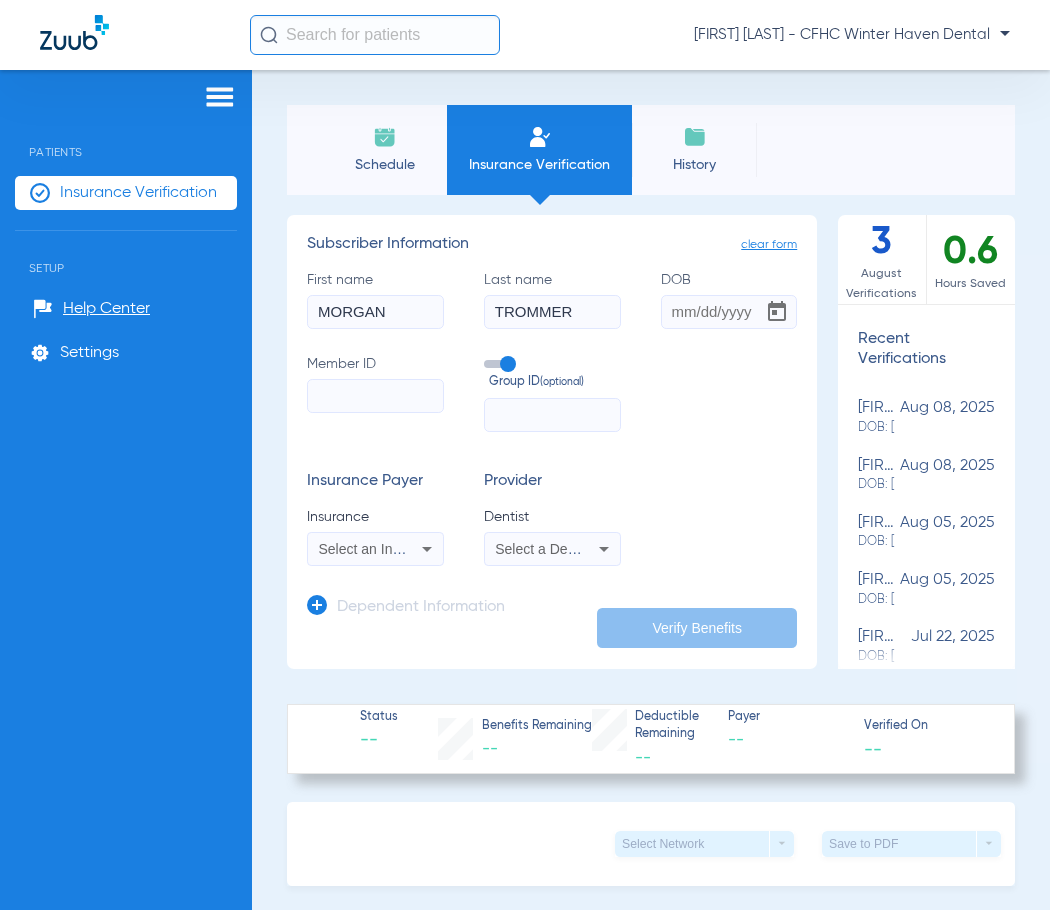 type on "TROMMER" 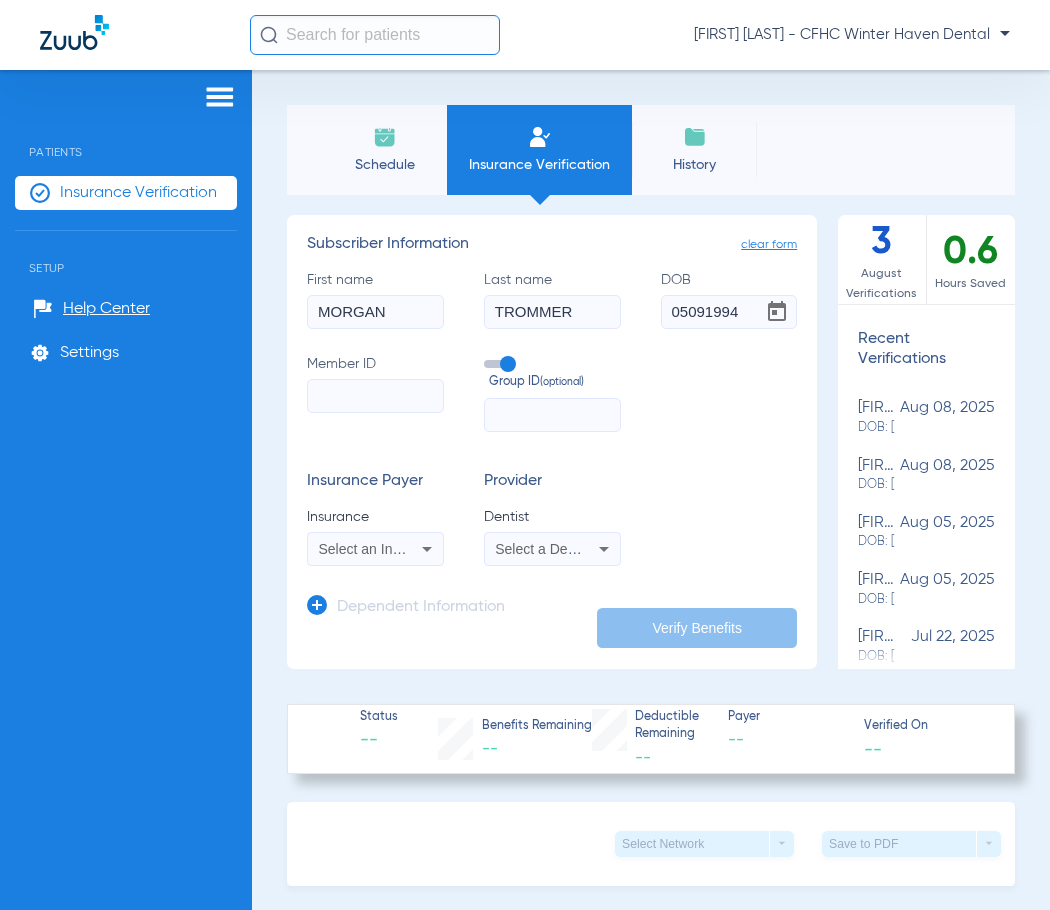 type on "[DATE]" 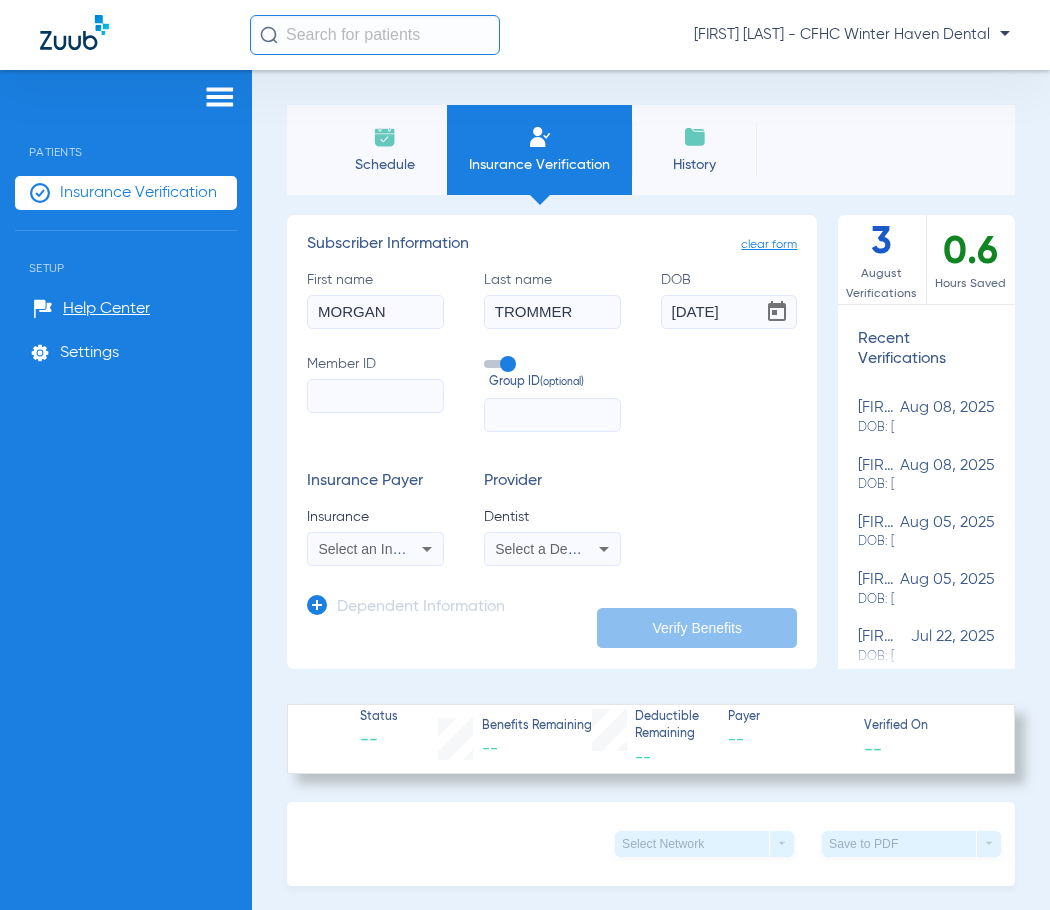 click on "Member ID" 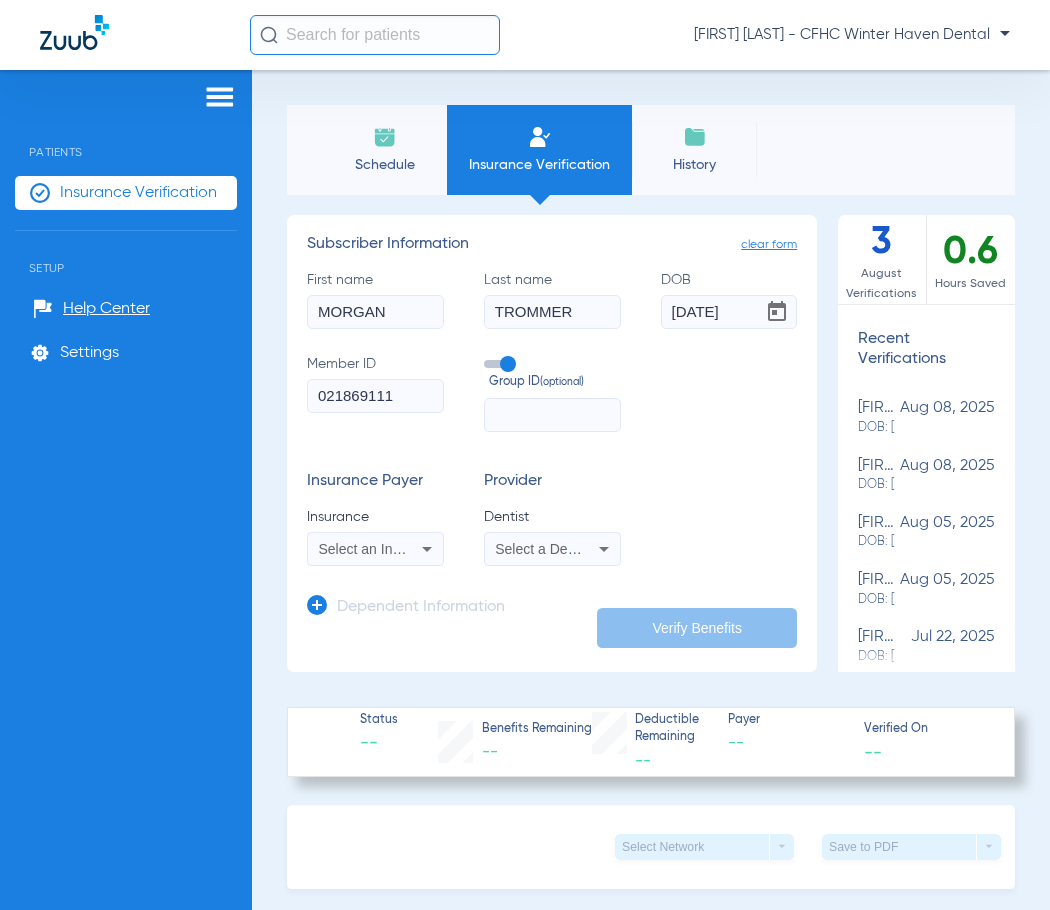 type on "021869111" 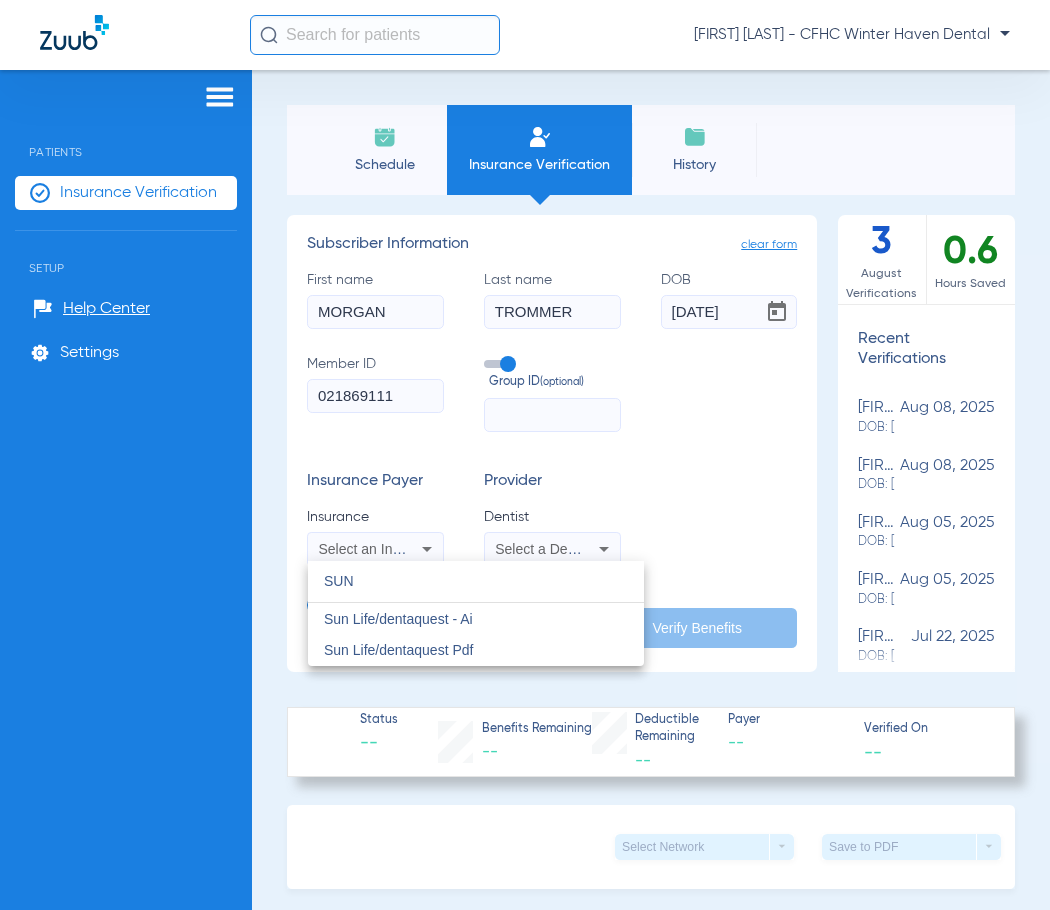 scroll, scrollTop: 0, scrollLeft: 0, axis: both 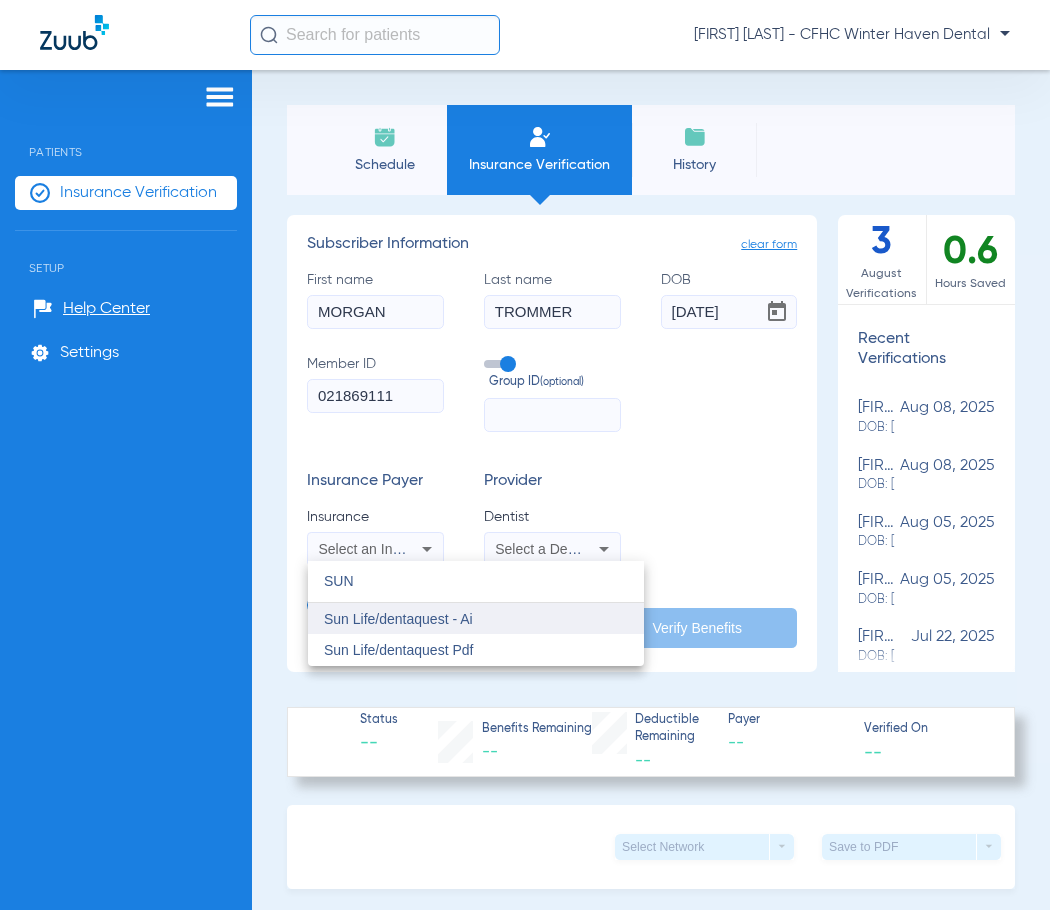 type on "SUN" 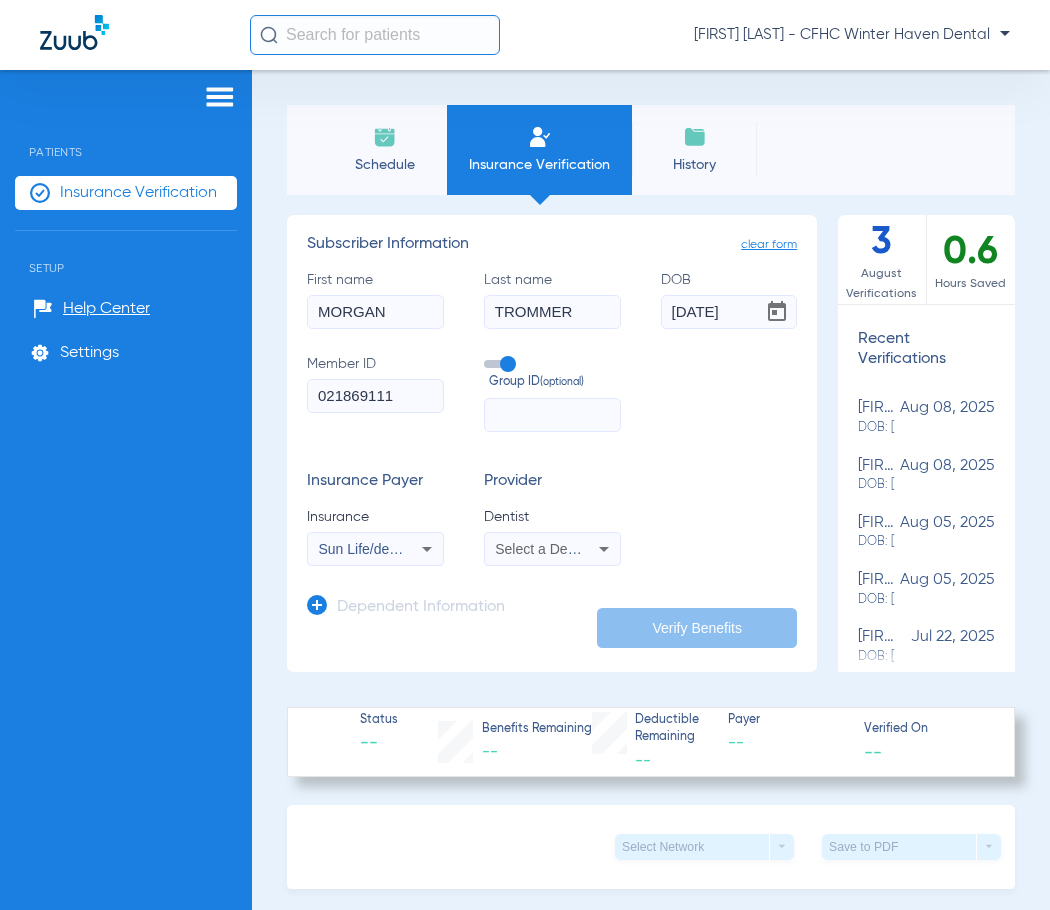 click on "Select a Dentist" at bounding box center (552, 549) 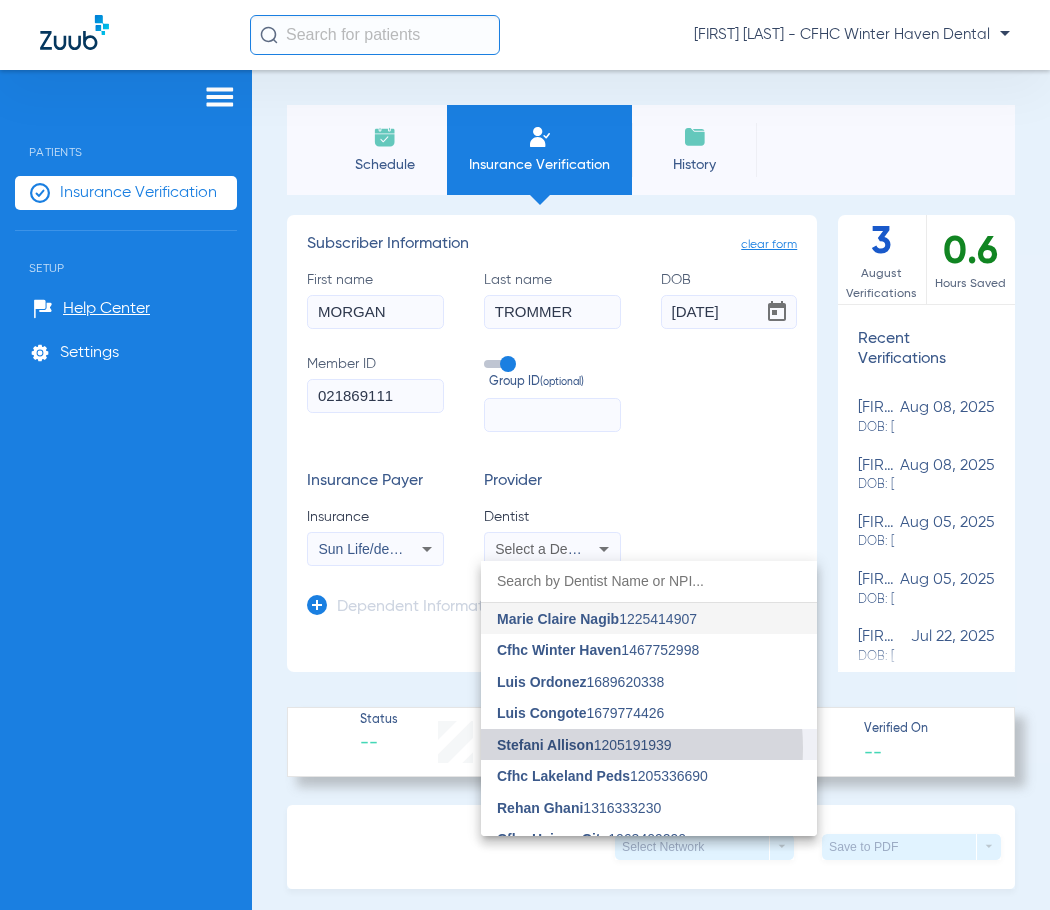 click on "Stefani Allison" at bounding box center (545, 745) 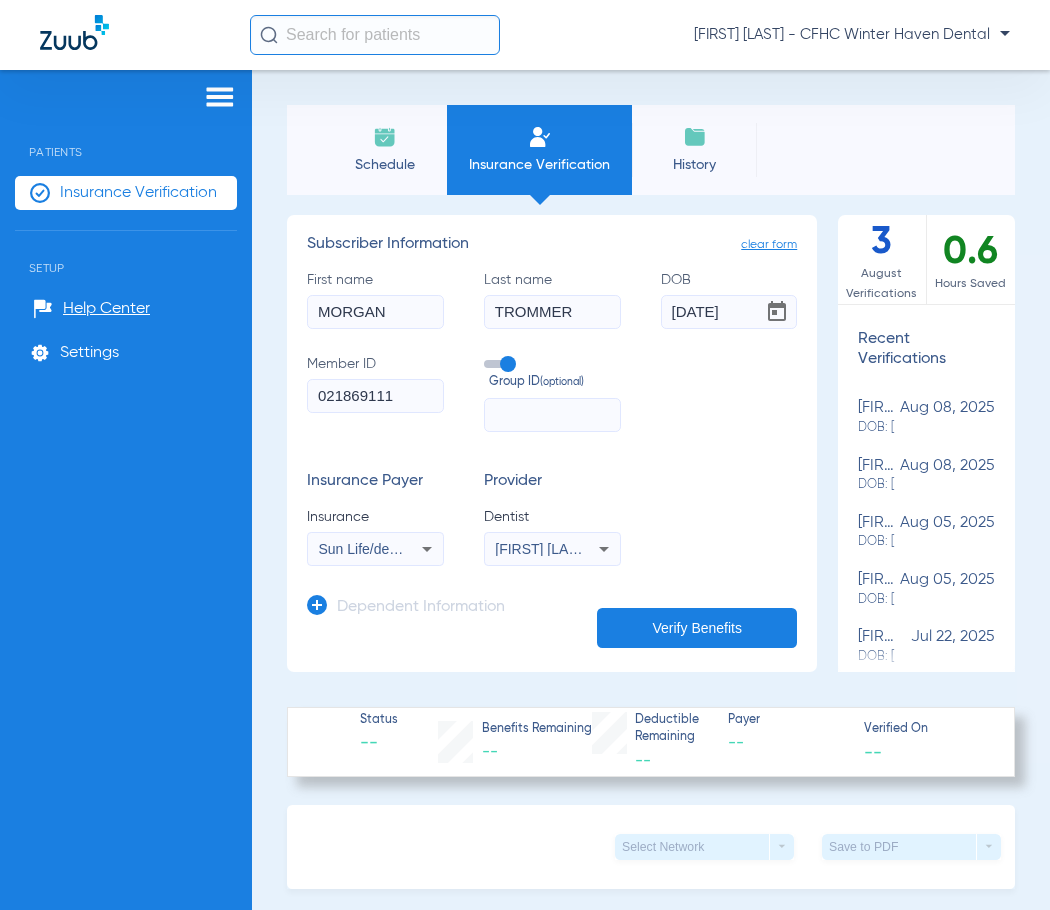 click on "Verify Benefits" 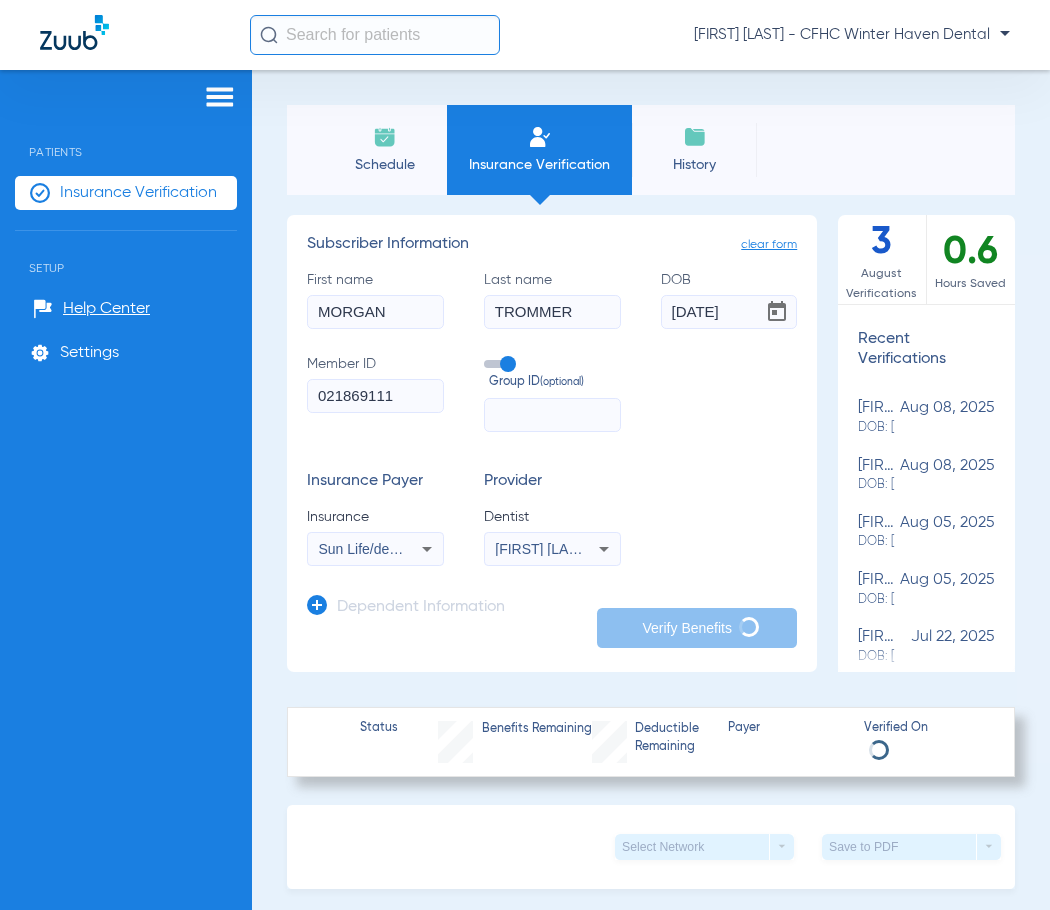 click 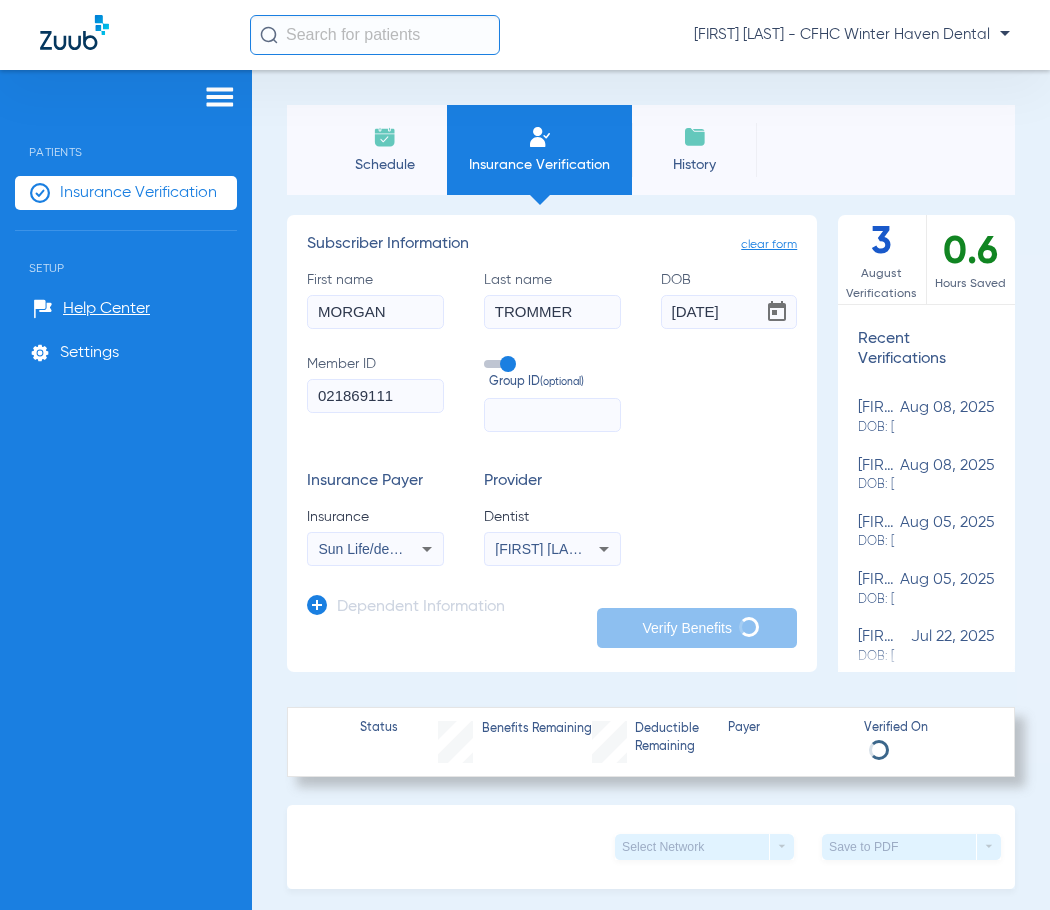 click 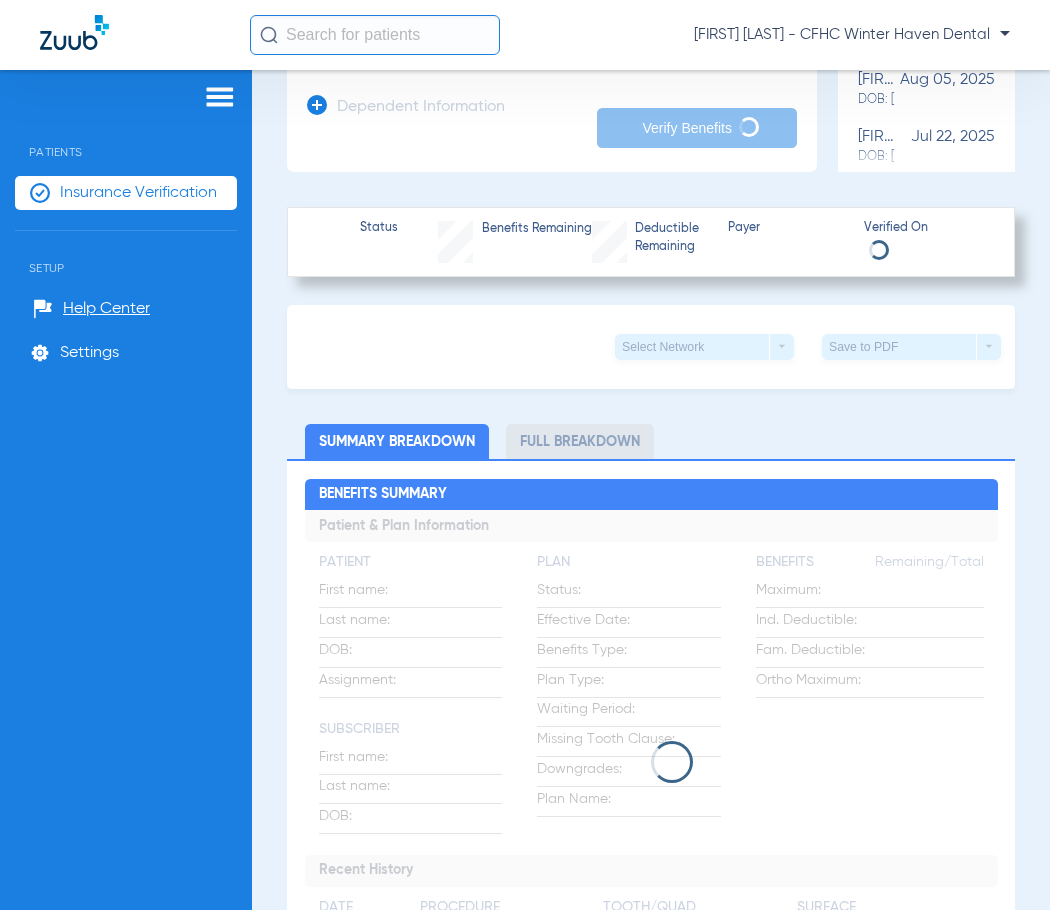 scroll, scrollTop: 100, scrollLeft: 0, axis: vertical 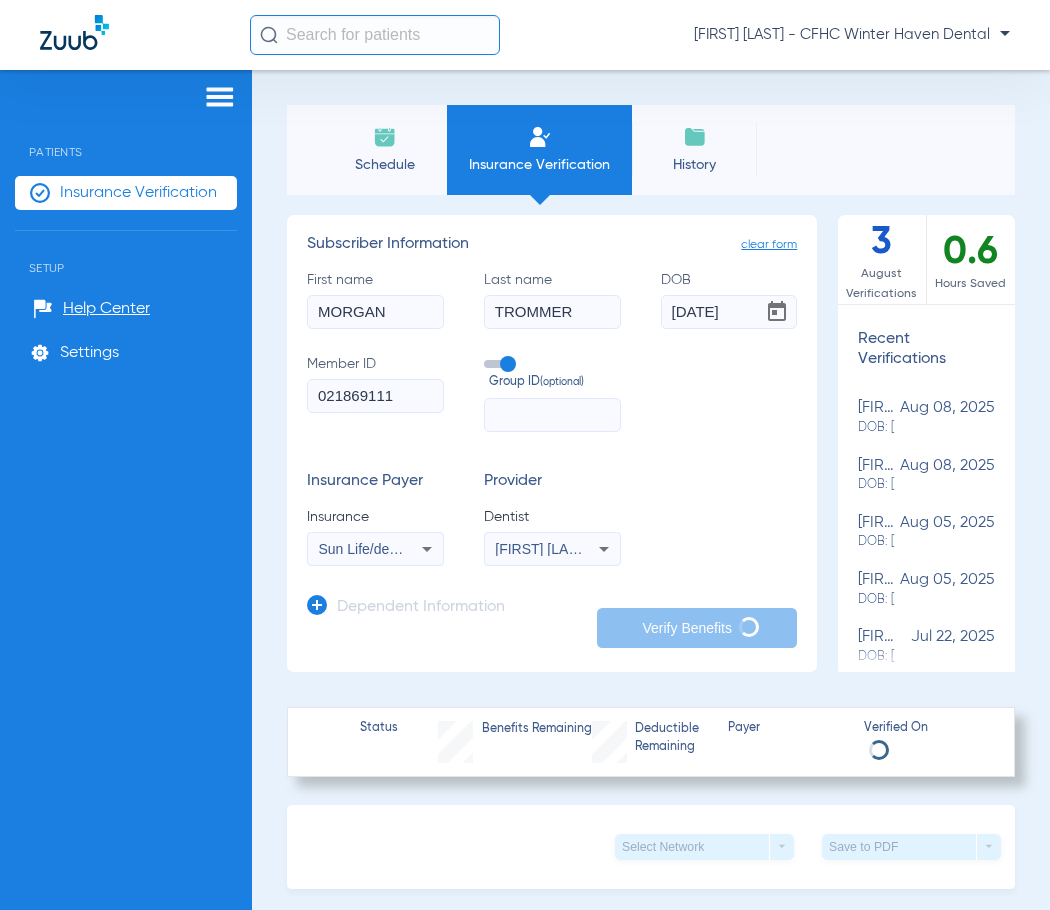 click on "021869111" 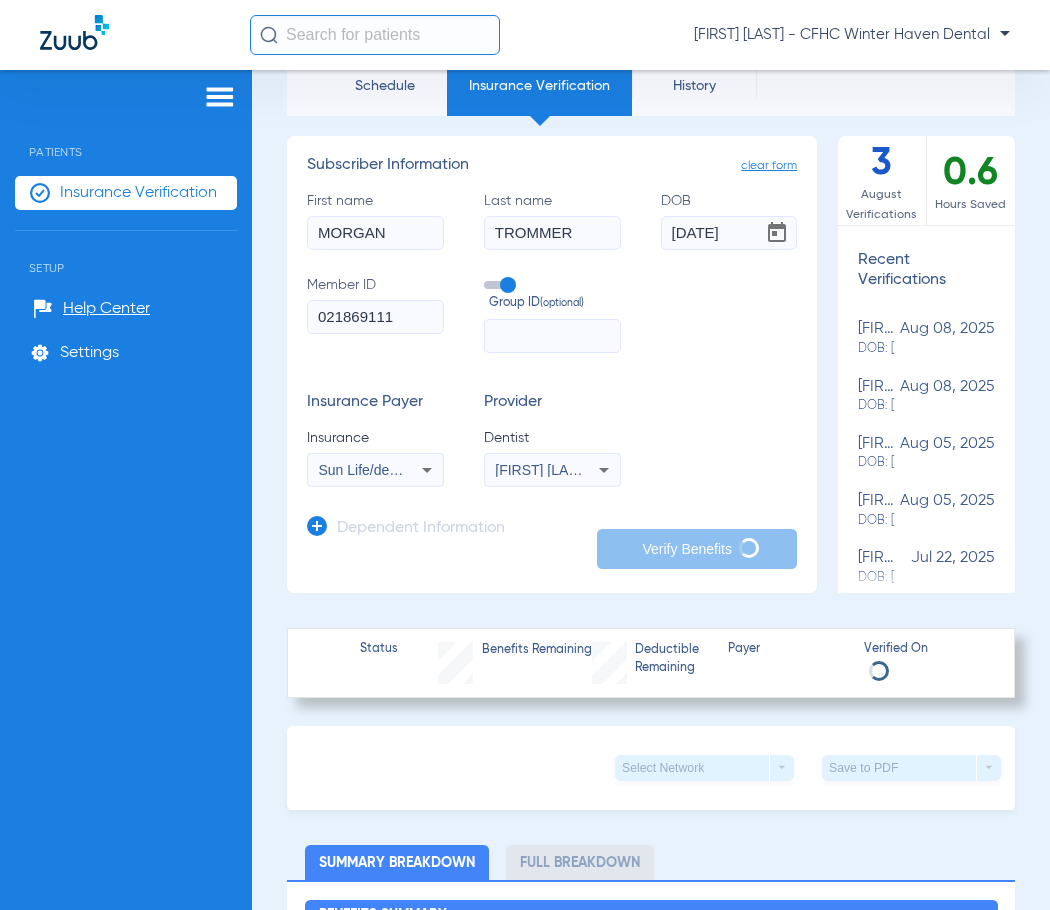 scroll, scrollTop: 0, scrollLeft: 0, axis: both 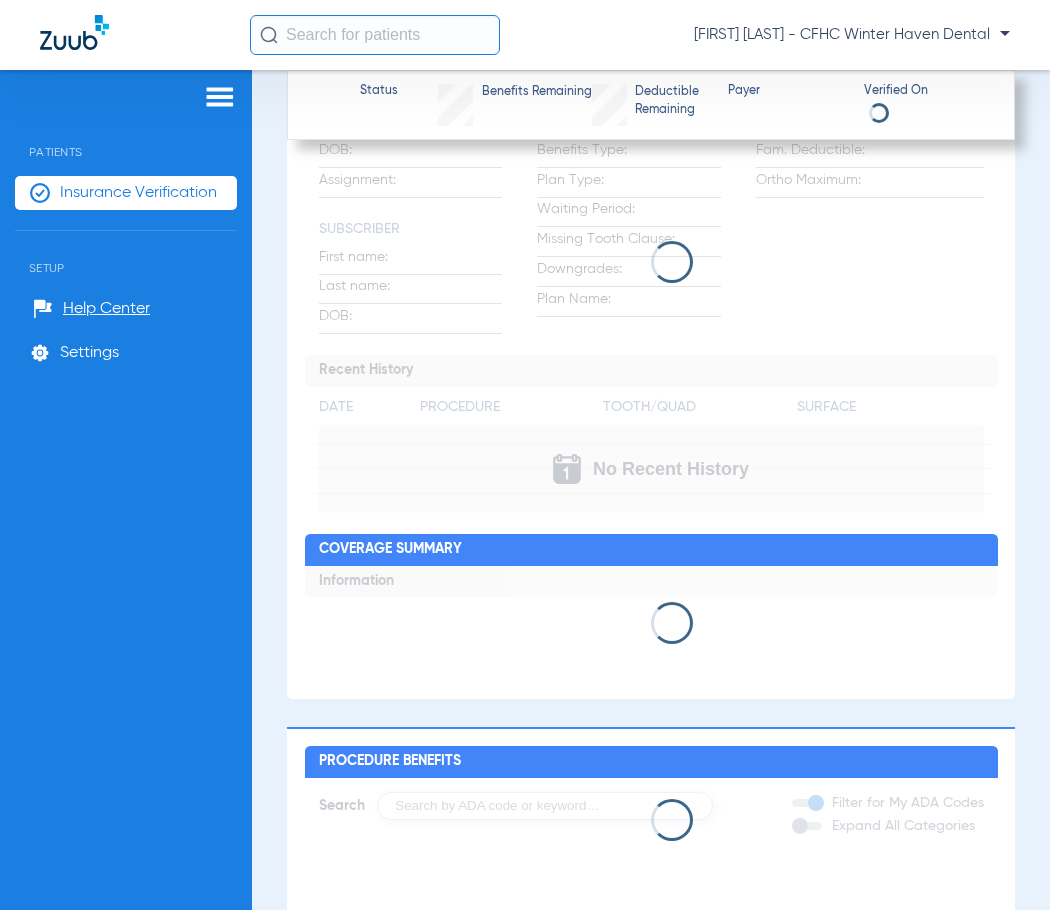 drag, startPoint x: 773, startPoint y: 595, endPoint x: 774, endPoint y: 567, distance: 28.01785 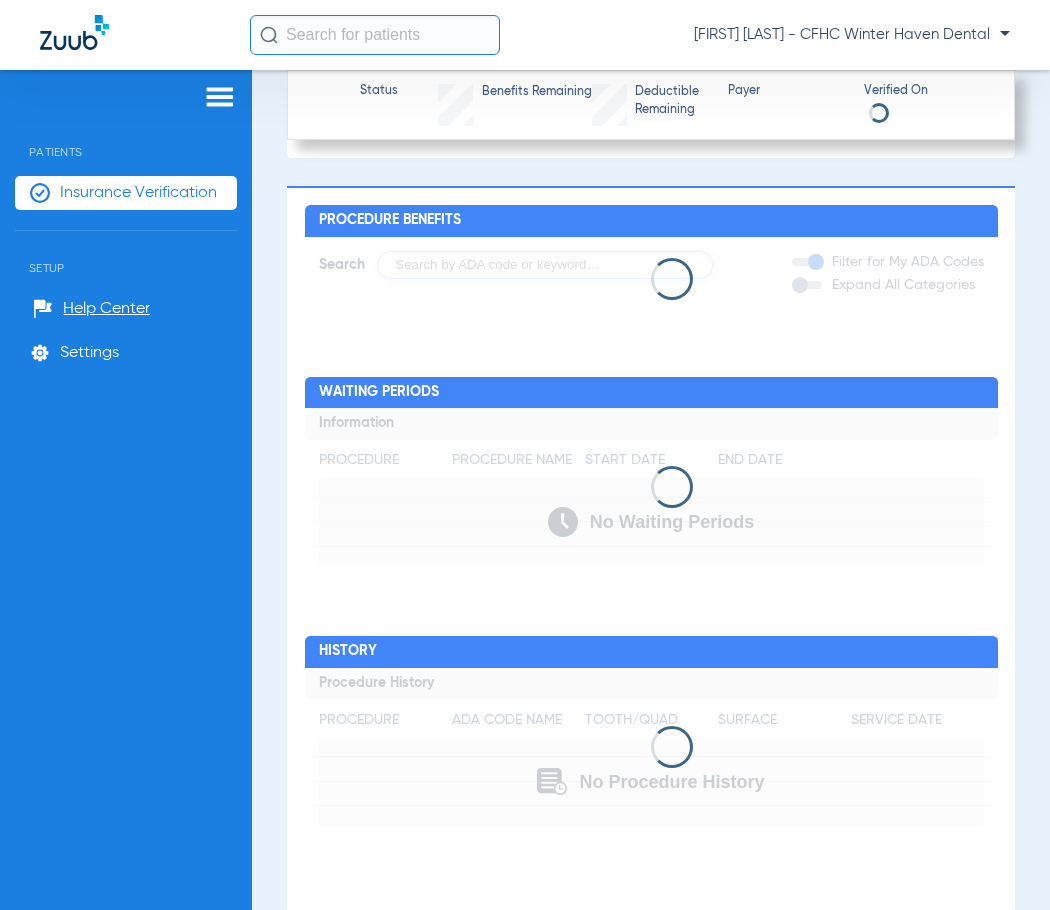 scroll, scrollTop: 1641, scrollLeft: 0, axis: vertical 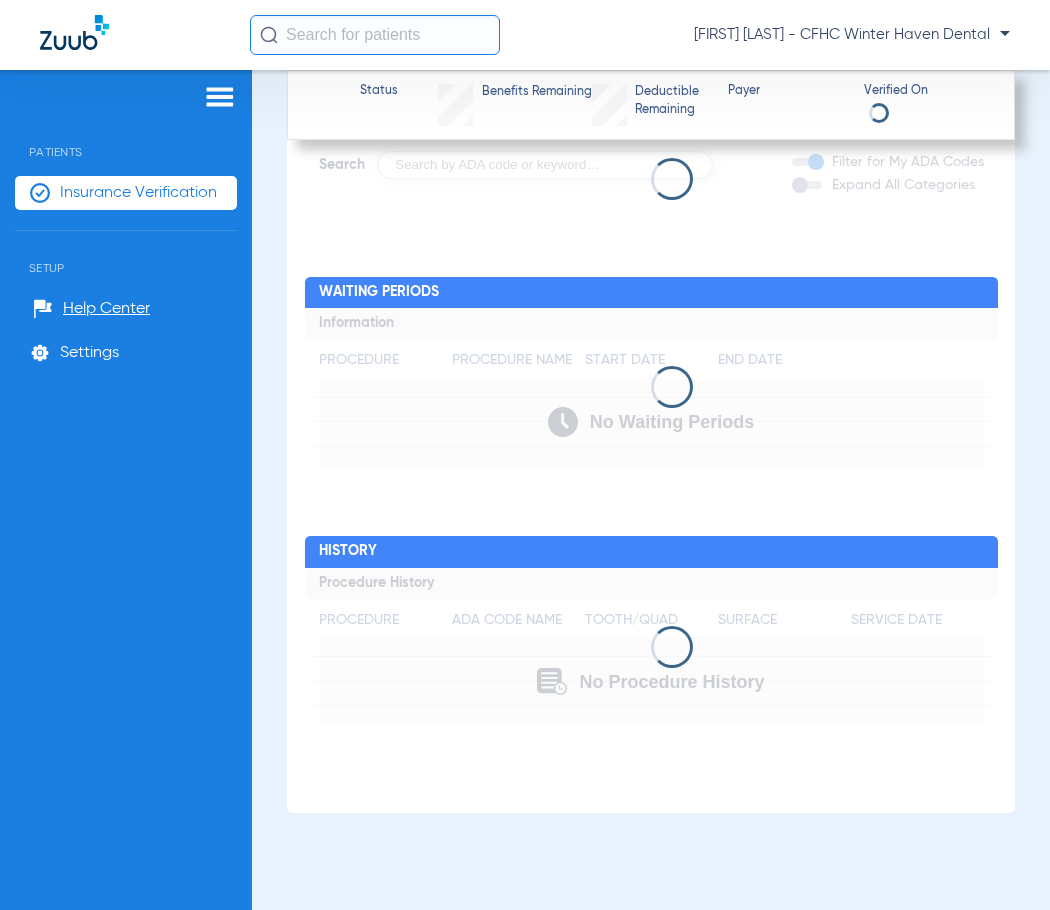 click on "clear form   Subscriber Information
First name  MORGAN  Last name  TROMMER  DOB  [DATE]  Member ID  021869111  Group ID  (optional)  Insurance Payer   Insurance
Sun Life/dentaquest - Ai  Provider   Dentist
[FIRST] [LAST]  [PHONE]  Dependent Information   Verify Benefits   3   August Verifications   0.6   Hours Saved   Recent Verifications   morgan trommer   DOB: [DATE]  verifying...  morgan trommer   DOB: [DATE]   Aug 08, 2025   cierra simons   DOB: [DATE]   Aug 08, 2025   john cruz irizarry   DOB: [DATE]   Aug 05, 2025   peter delva   DOB: [DATE]   Aug 05, 2025   barbara ford   DOB: [DATE]   Jul 22, 2025   ford barbara   DOB: [DATE]   Jul 22, 2025   ektor lopez   DOB: [DATE]   Jul 22, 2025   christeana pippin   DOB: [DATE]   Jul 22, 2025   michael ratcliffe   DOB: [DATE]   Jul 22, 2025   tina tanner   DOB: [DATE]   Jul 22, 2025   alysah beagles   DOB: [DATE]   Jul 18, 2025   adeline felix  Status" 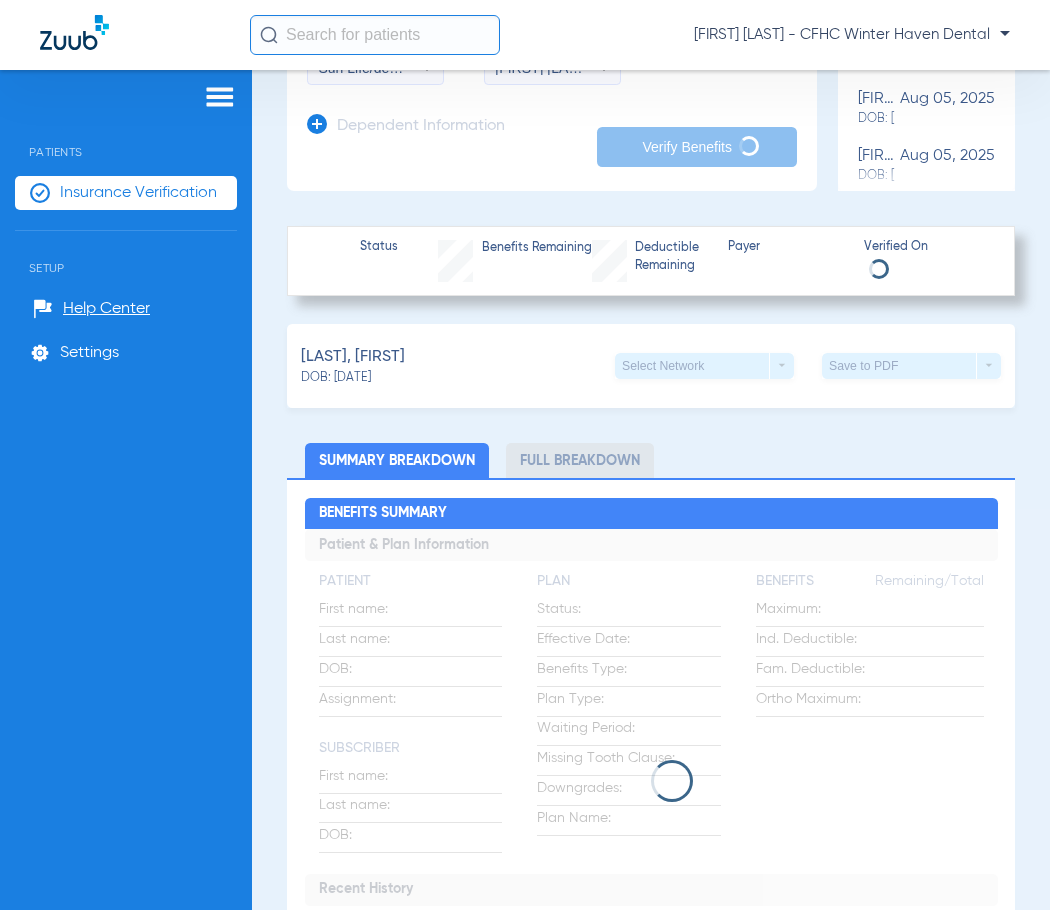 scroll, scrollTop: 500, scrollLeft: 0, axis: vertical 